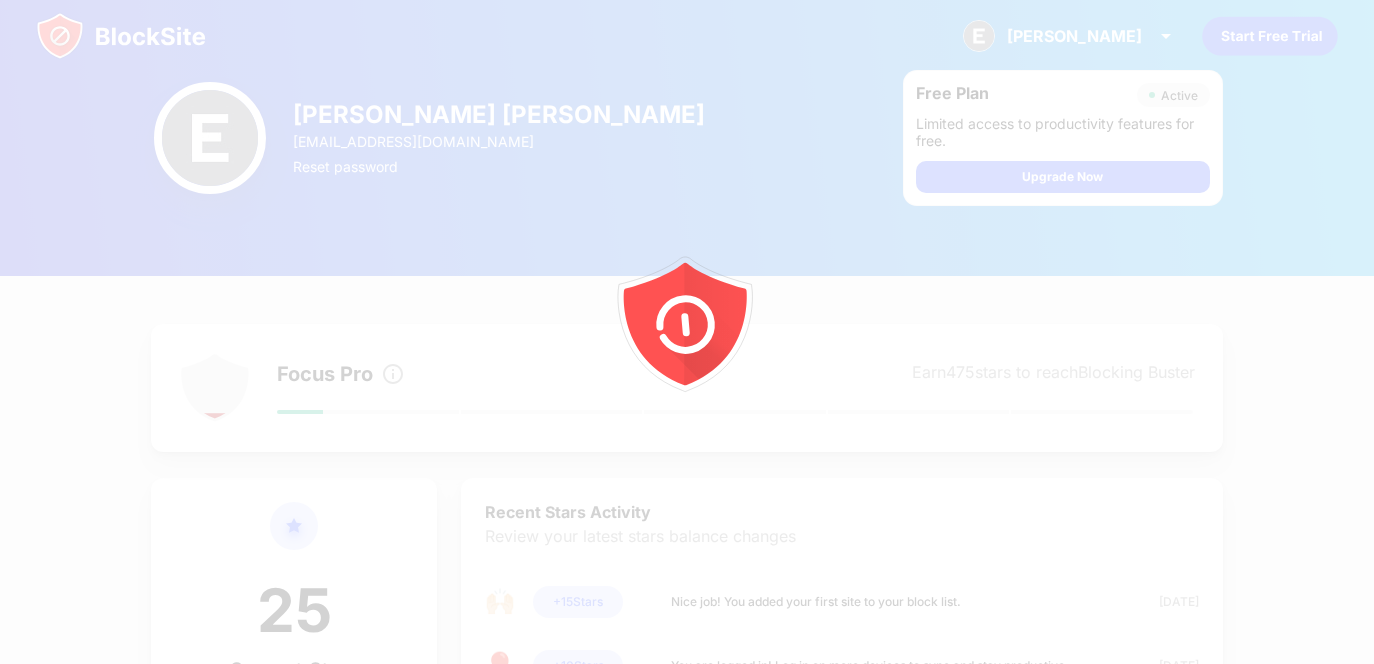scroll, scrollTop: 0, scrollLeft: 0, axis: both 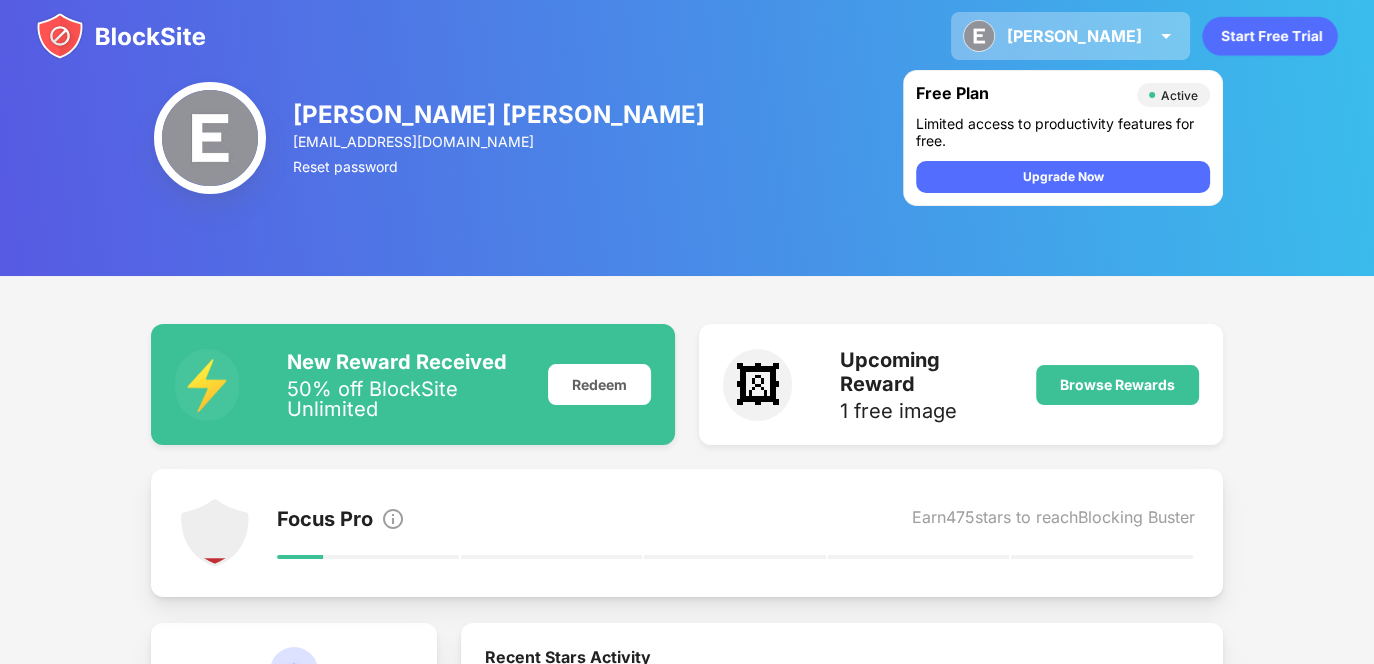 click on "[PERSON_NAME]" at bounding box center [1074, 36] 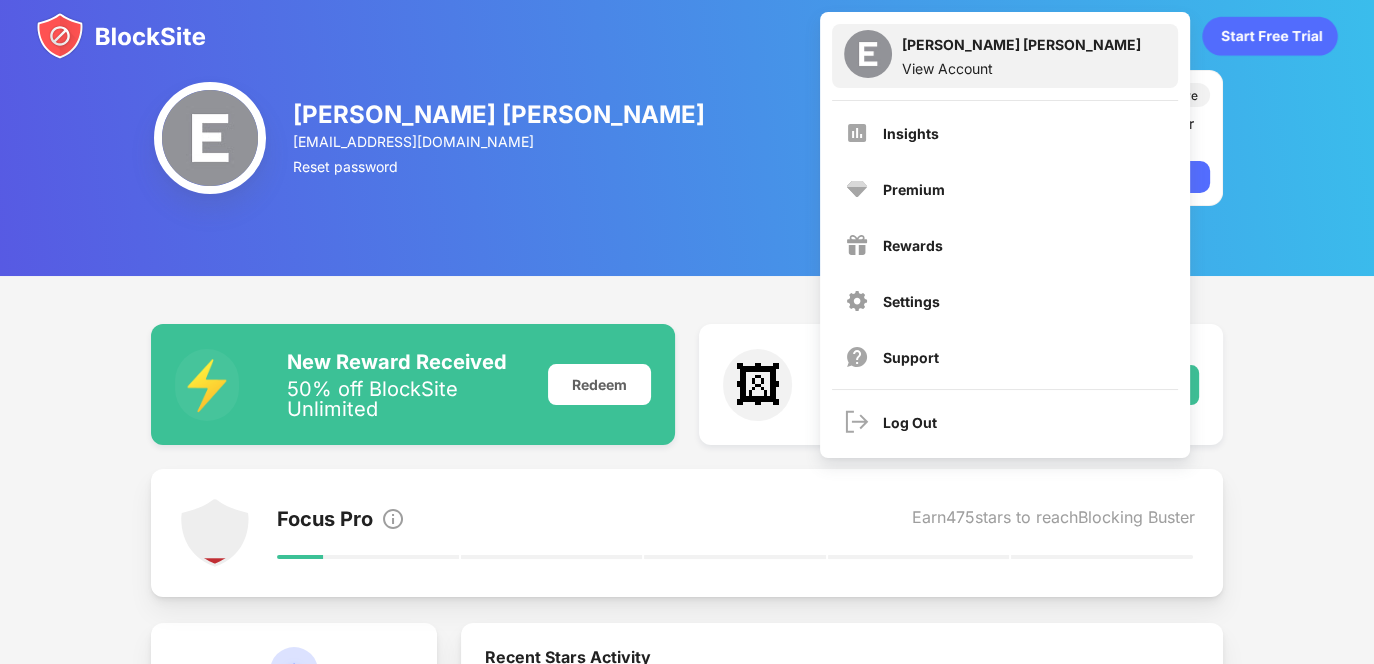 click on "Elisha Jane Cagbabanua" at bounding box center (1021, 48) 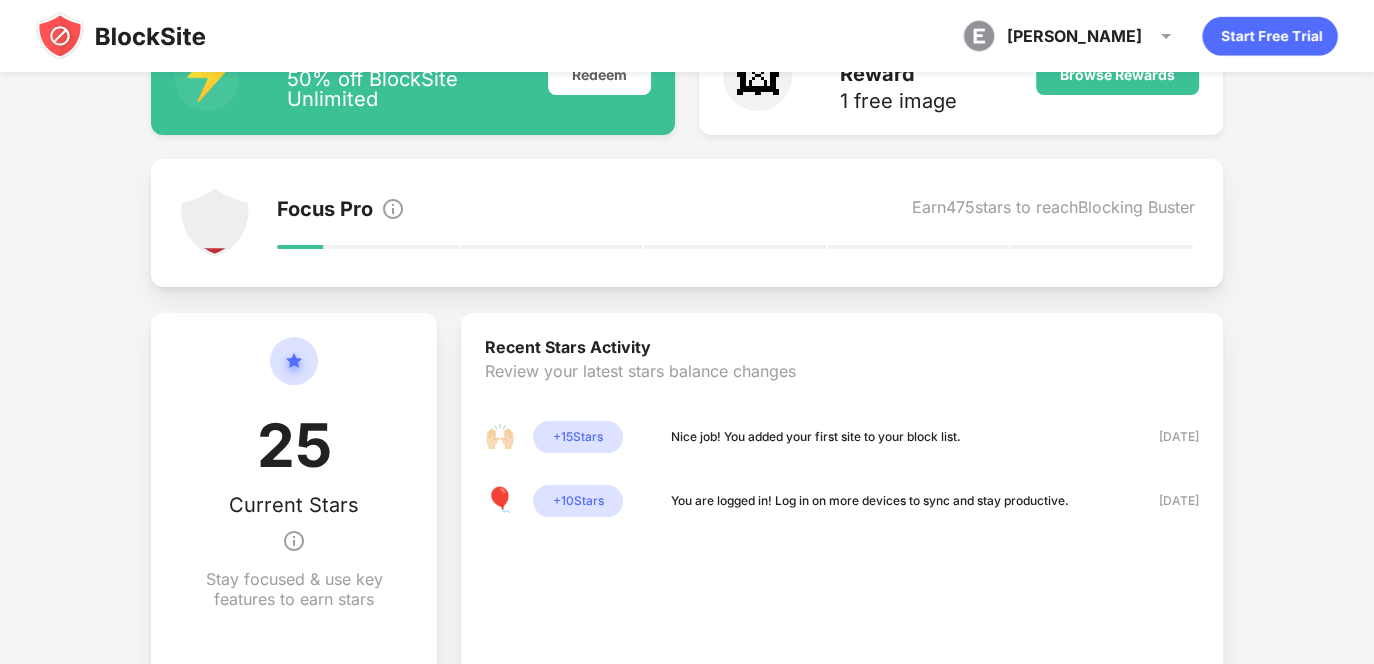 scroll, scrollTop: 400, scrollLeft: 0, axis: vertical 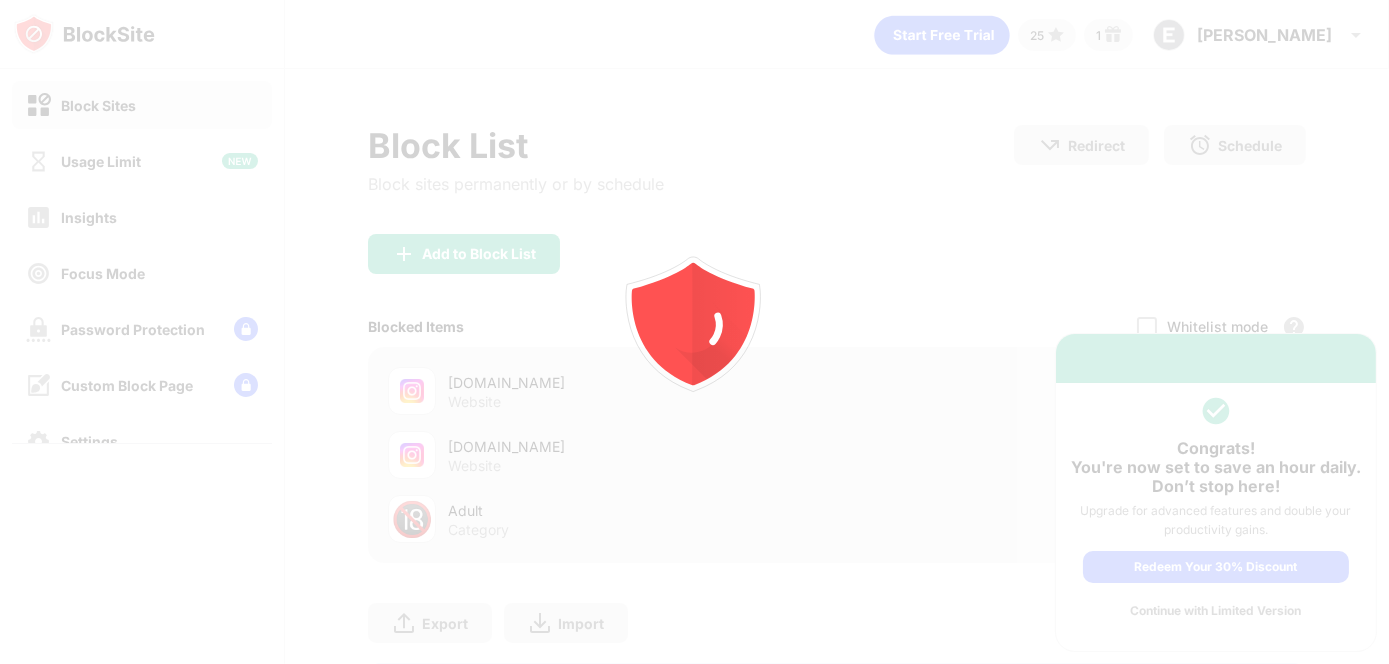 click 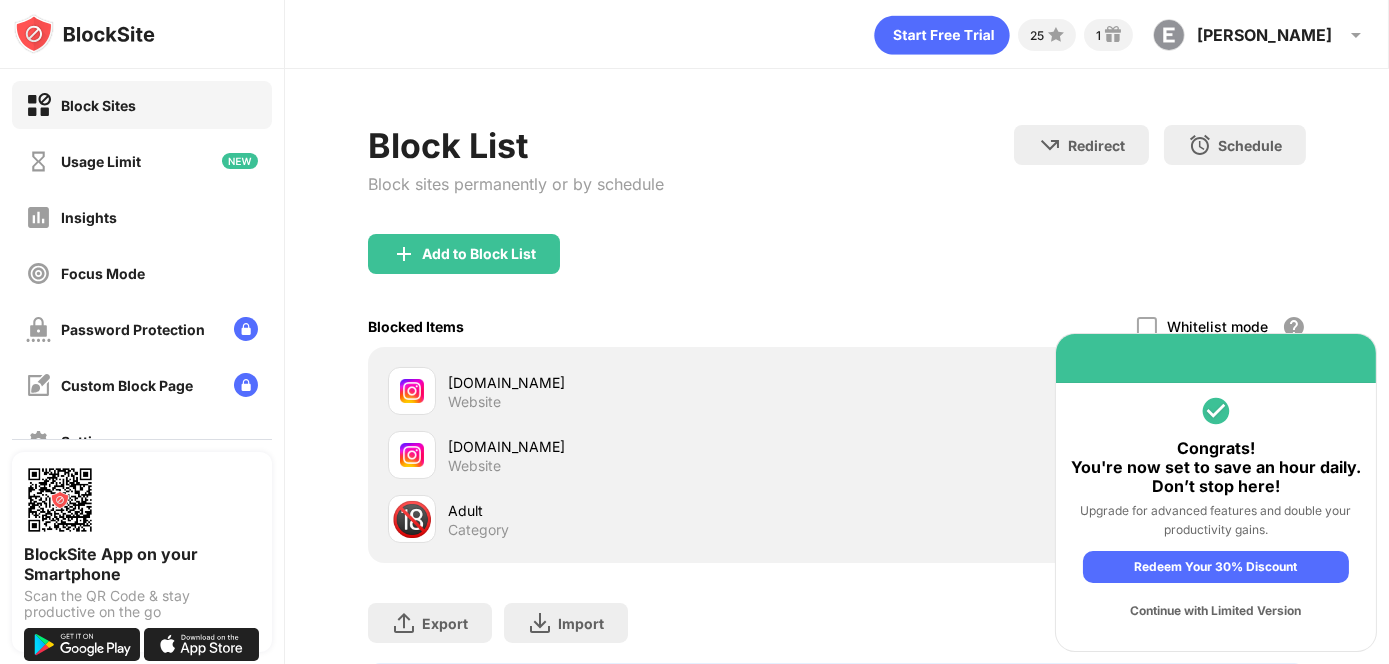 click on "Redirect Choose a site to be redirected to when blocking is active Schedule Select which days and timeframes the block list will be active" at bounding box center [1160, 167] 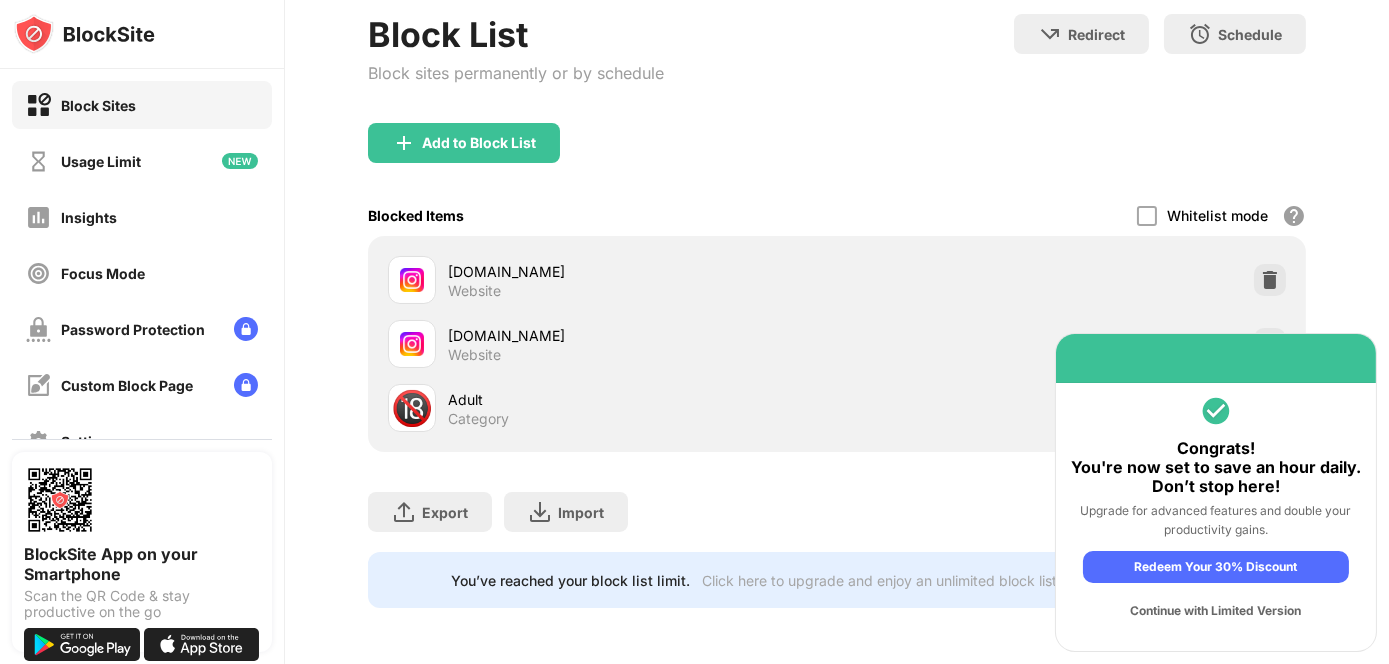 scroll, scrollTop: 125, scrollLeft: 0, axis: vertical 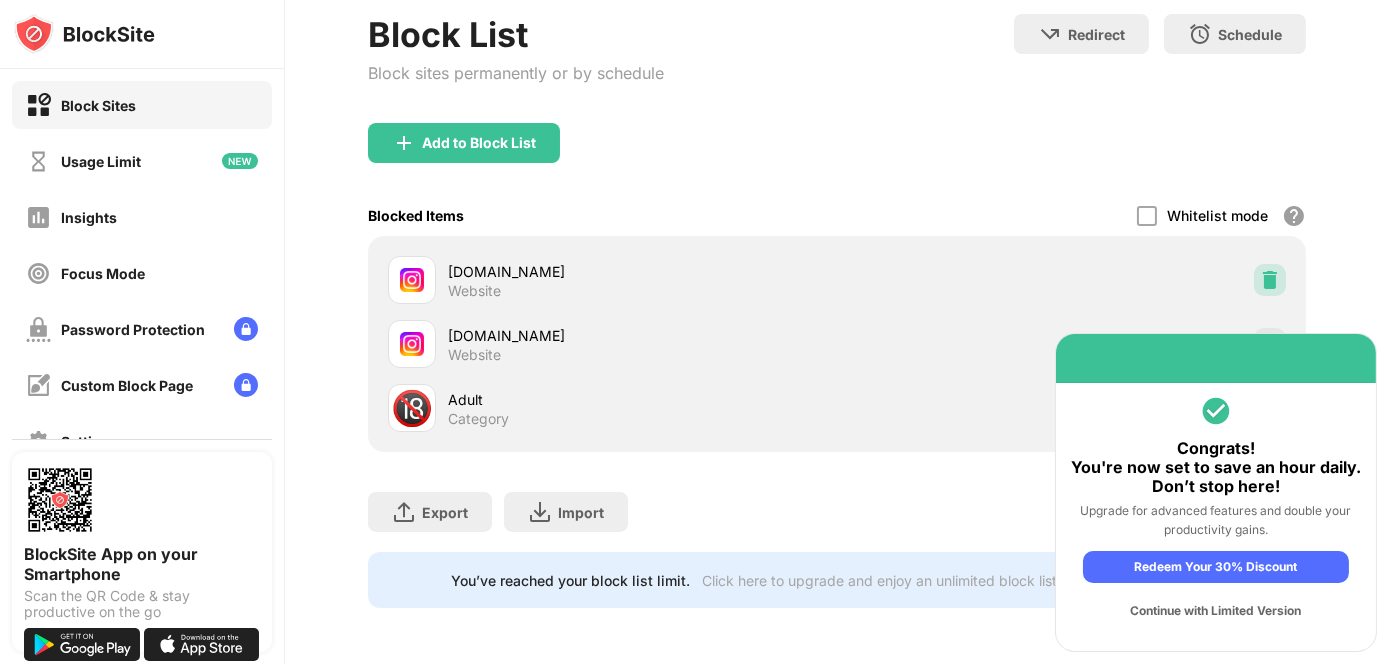 click at bounding box center [1270, 280] 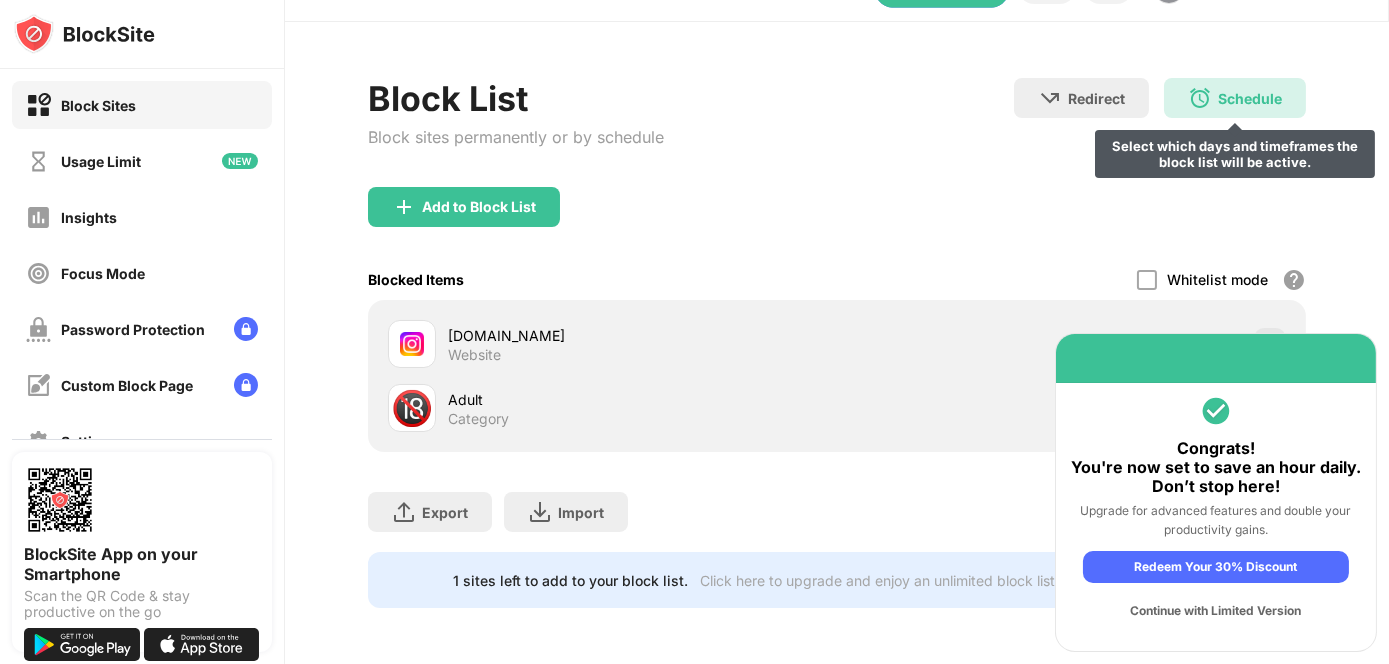 click on "Schedule" at bounding box center (1250, 98) 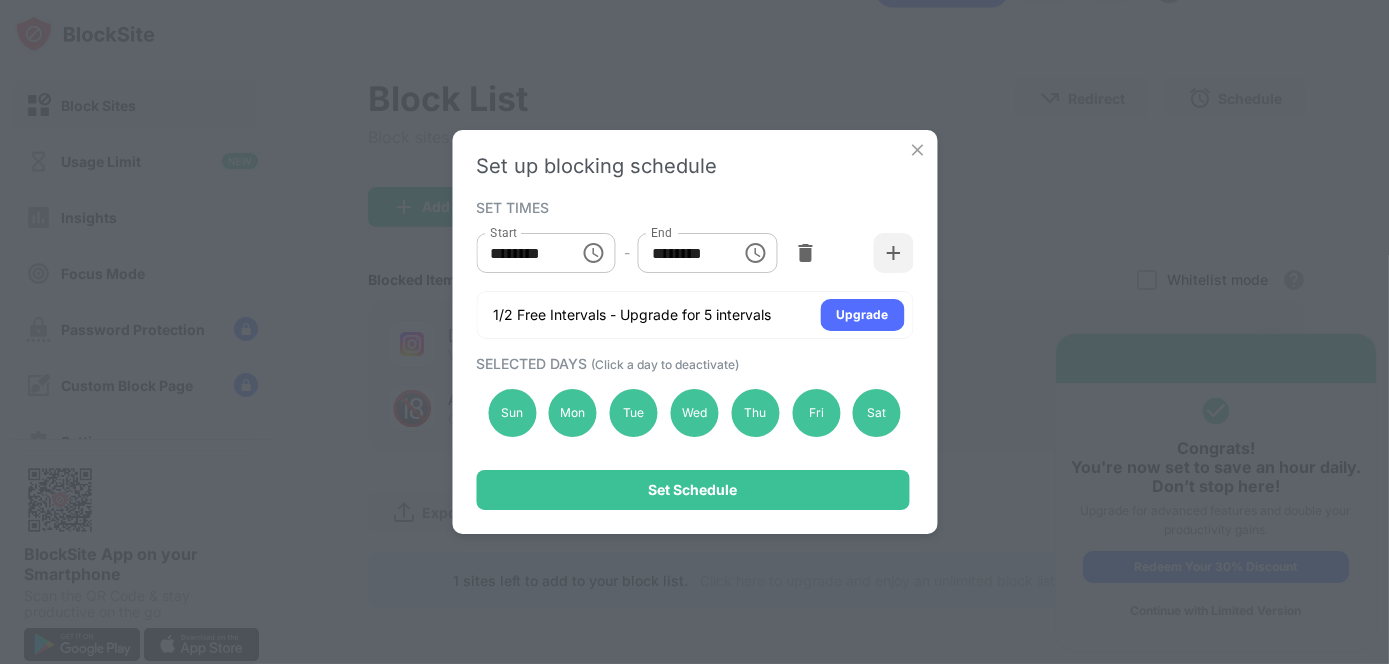 click on "********" at bounding box center (521, 253) 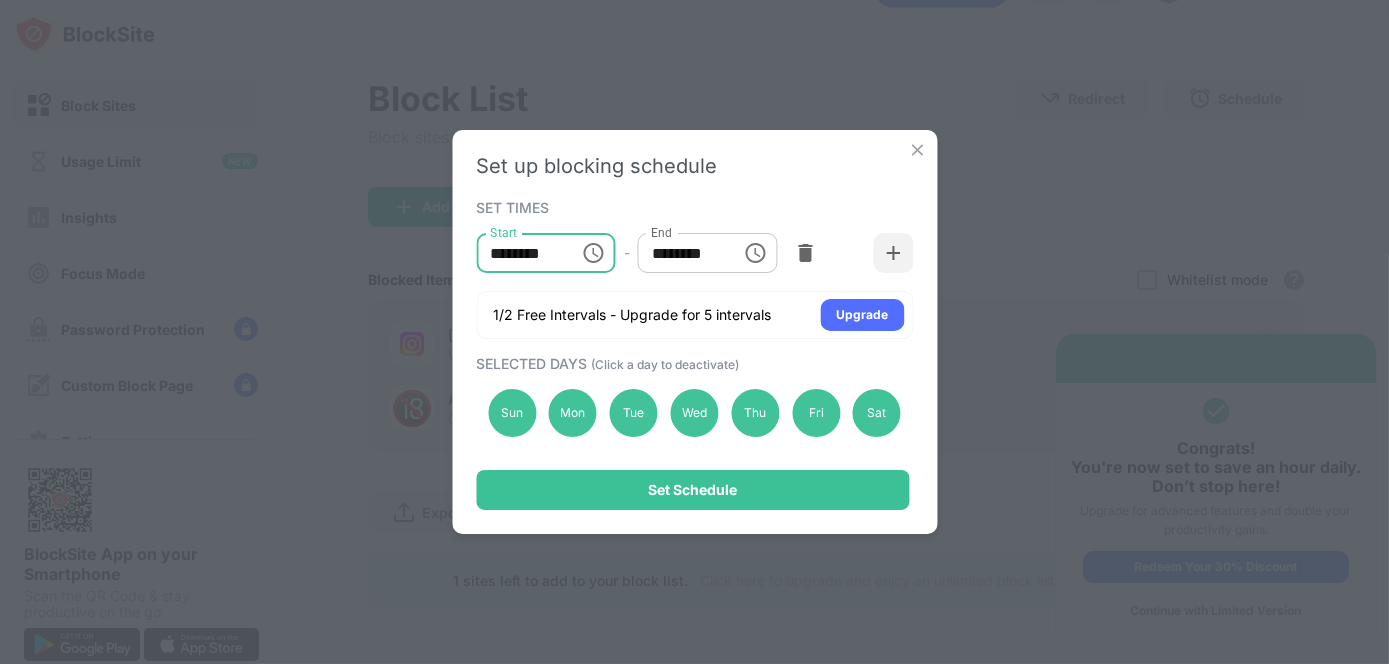 click 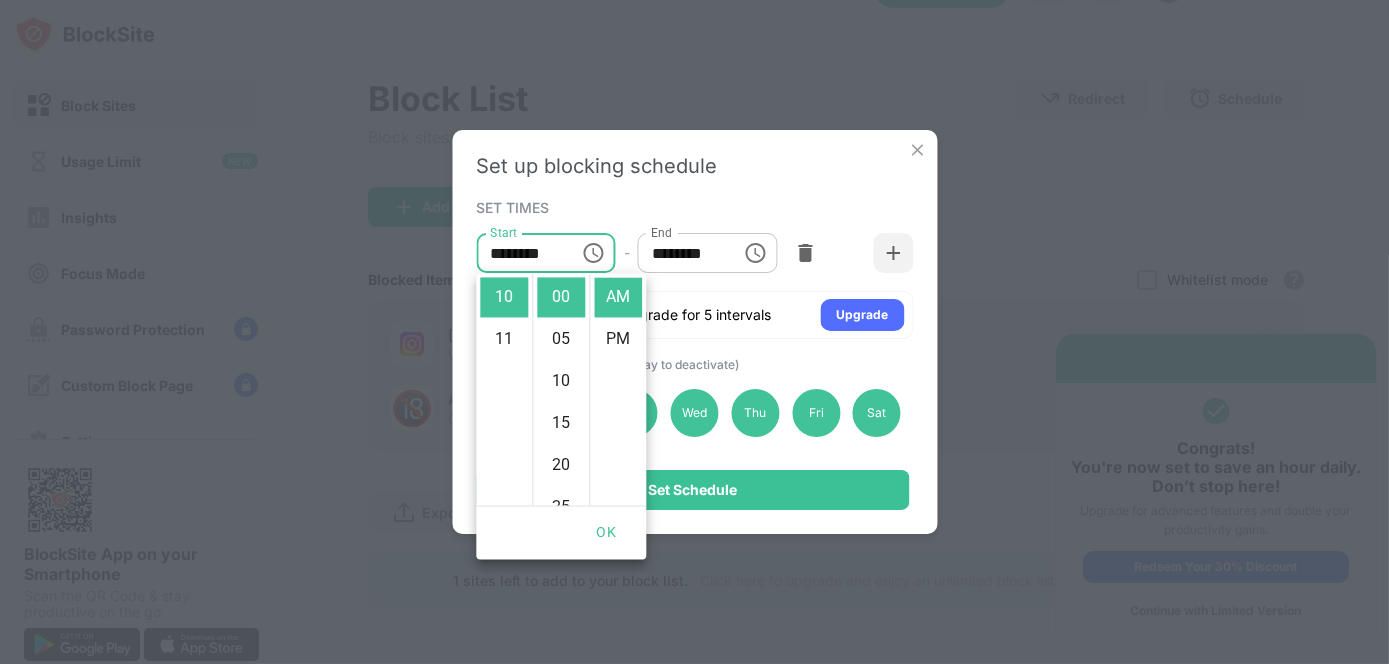 scroll, scrollTop: 461, scrollLeft: 0, axis: vertical 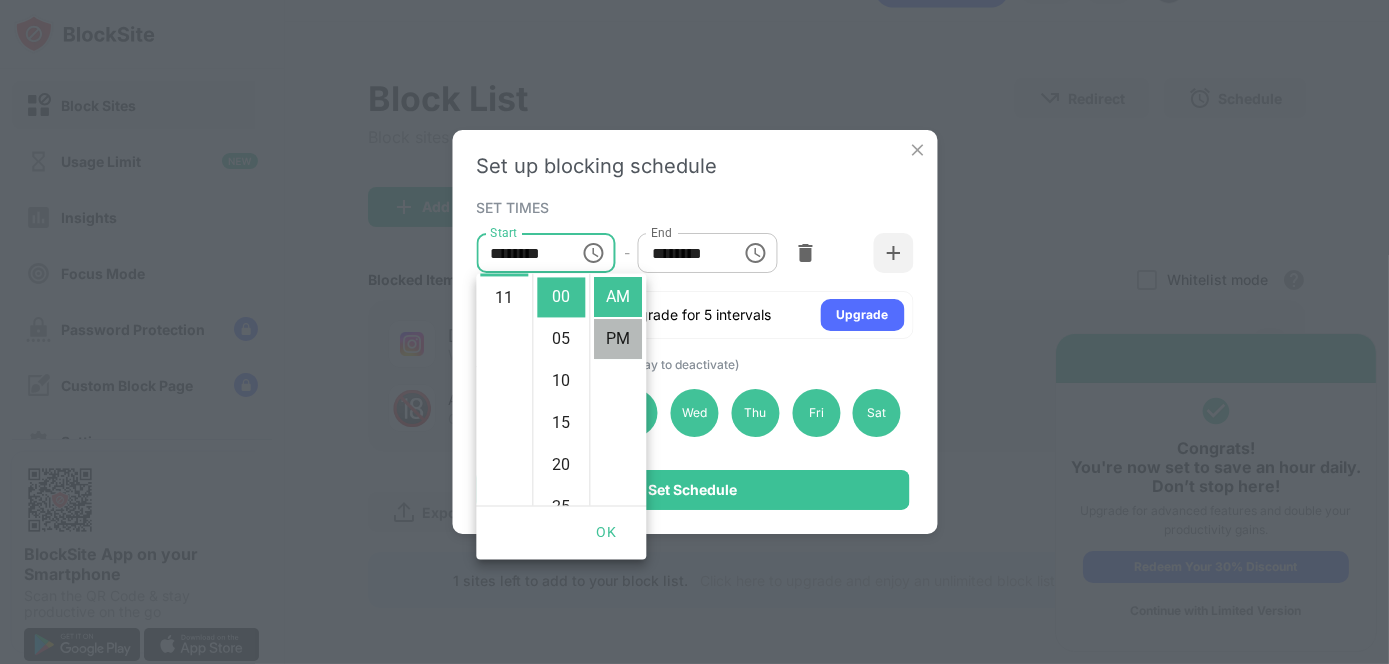 click on "PM" at bounding box center (618, 339) 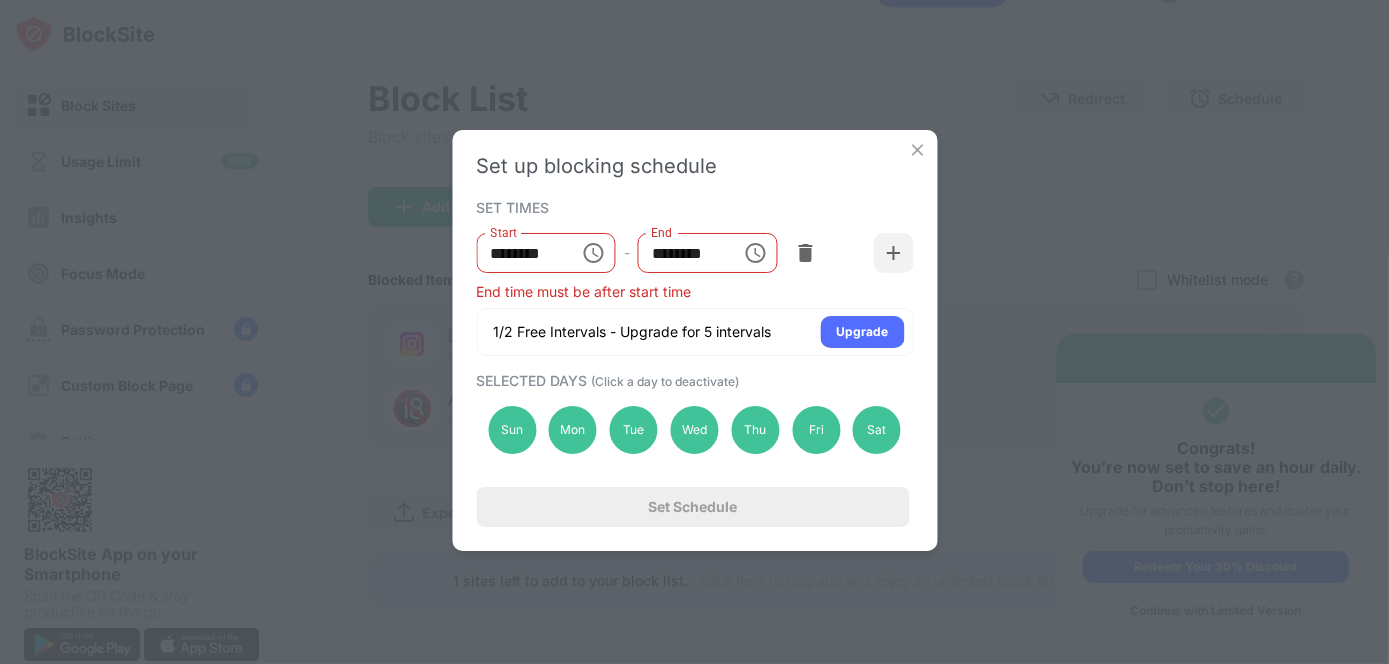 scroll, scrollTop: 42, scrollLeft: 0, axis: vertical 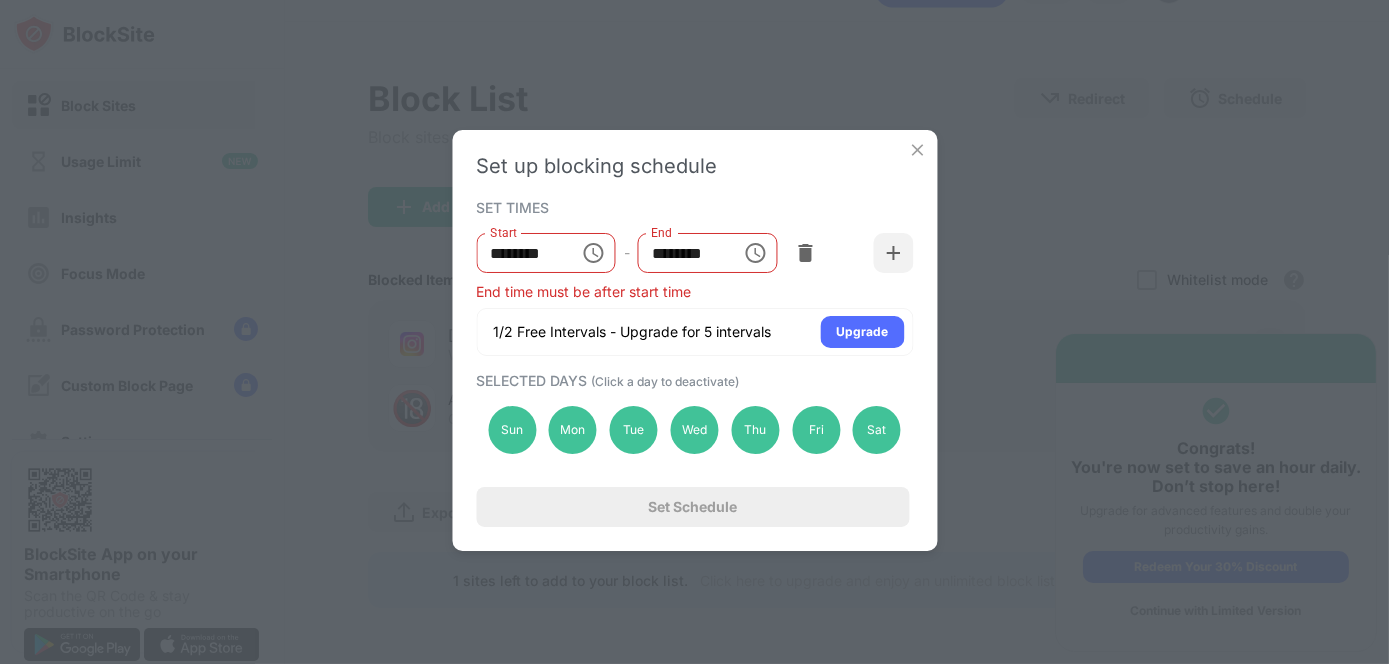 click 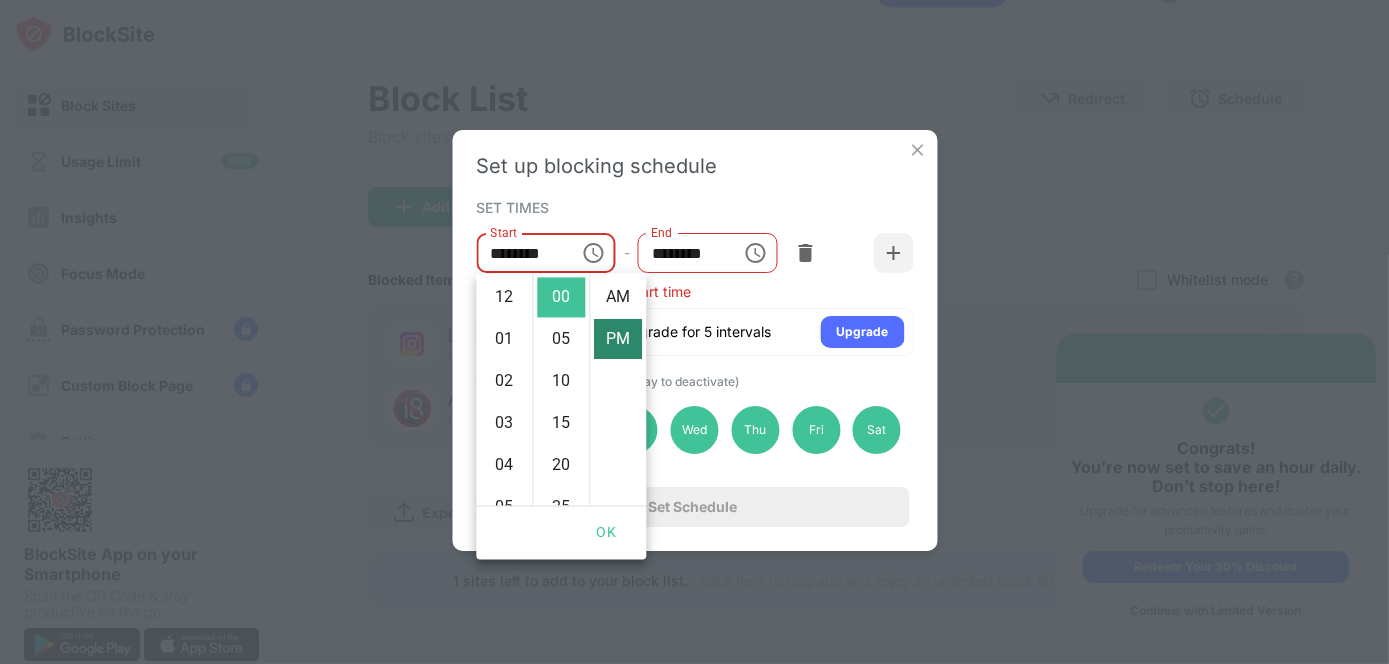 scroll, scrollTop: 420, scrollLeft: 0, axis: vertical 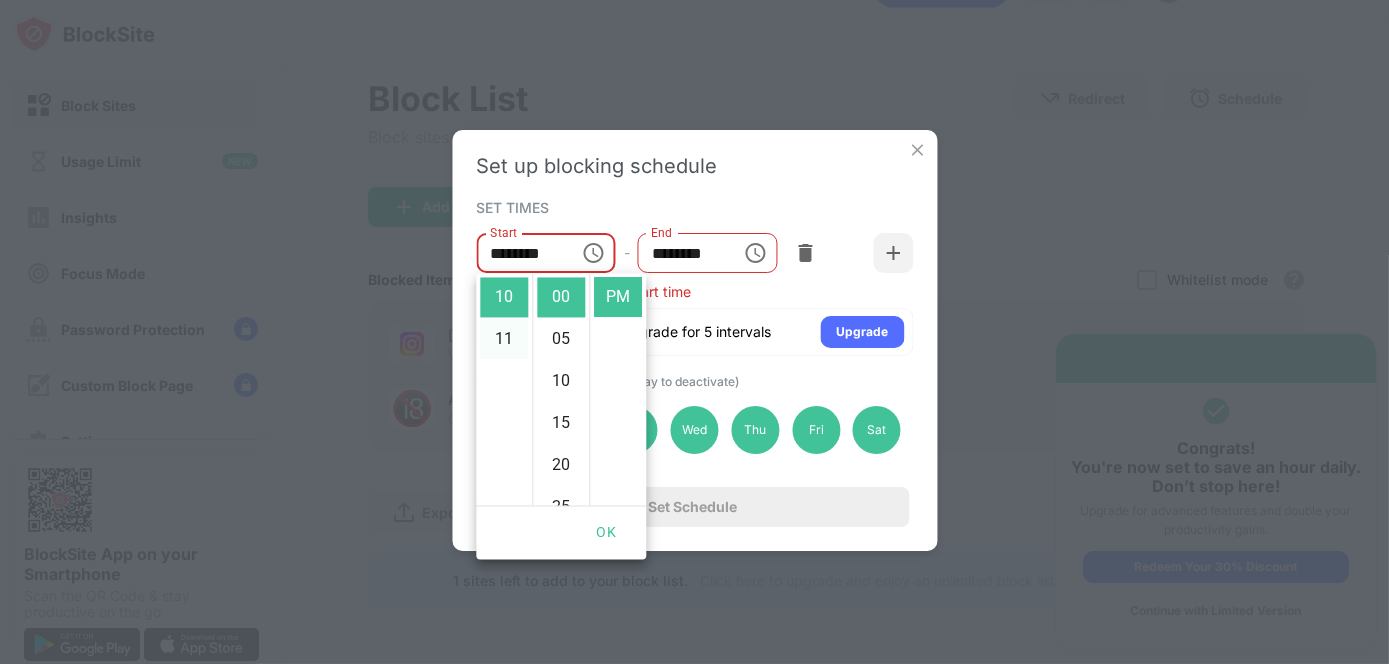 click on "11" at bounding box center [504, 339] 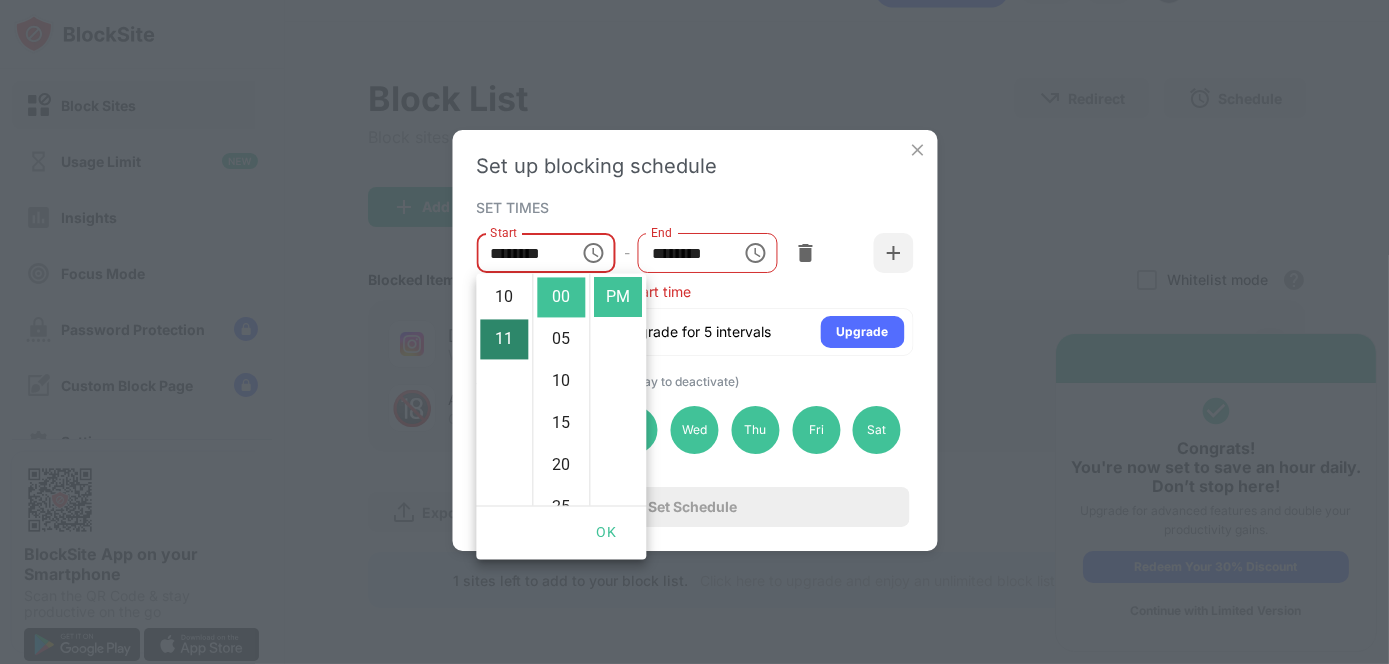 scroll, scrollTop: 461, scrollLeft: 0, axis: vertical 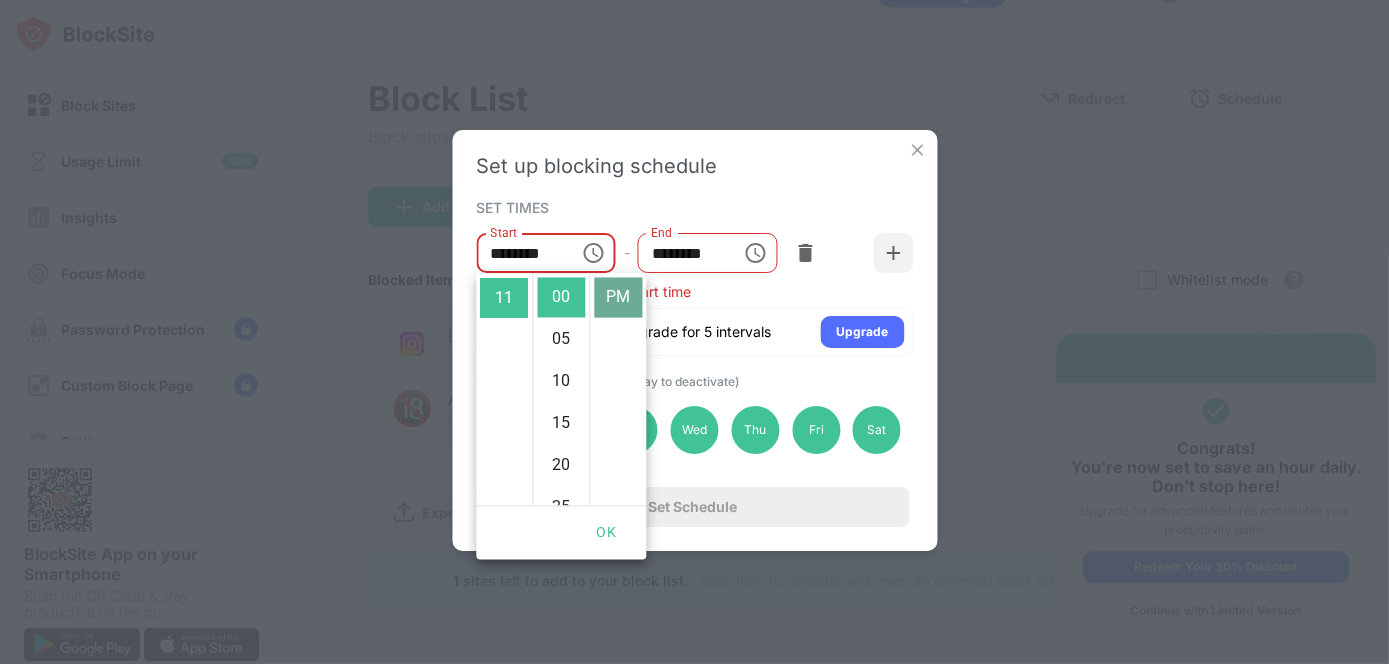 click on "PM" at bounding box center (618, 297) 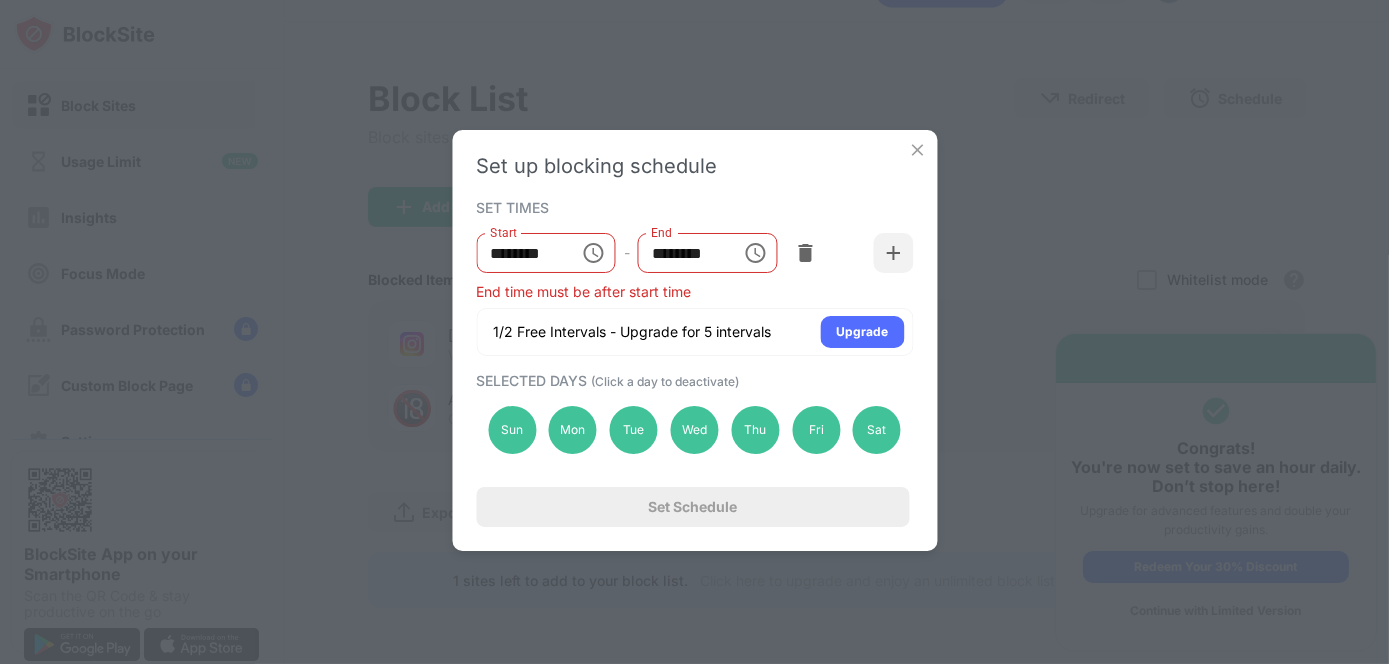 click at bounding box center (917, 150) 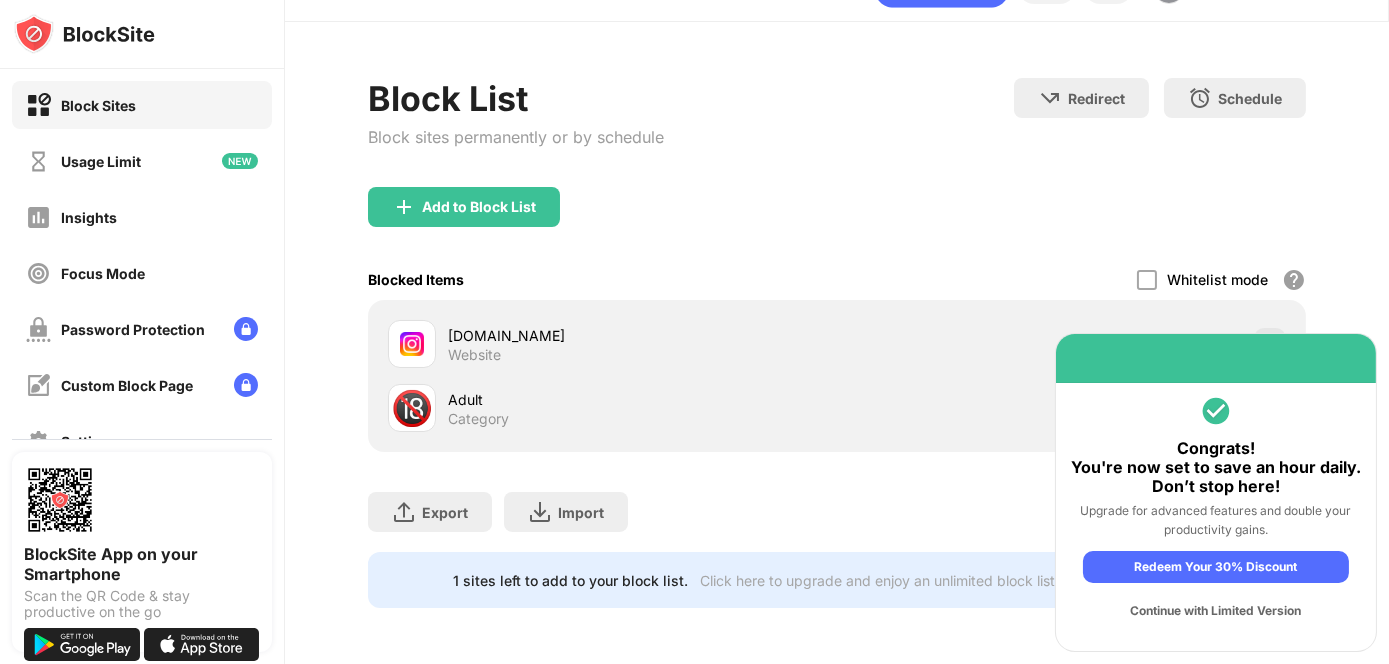 click on "Block Sites" at bounding box center [98, 105] 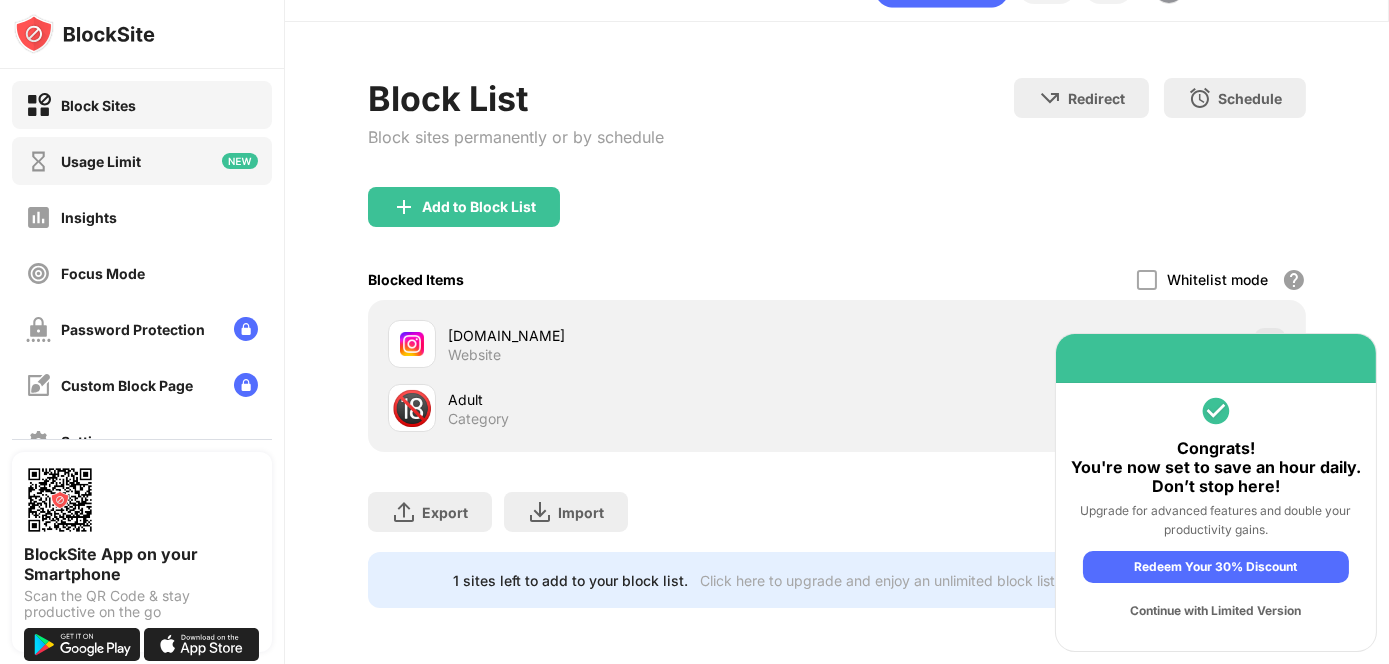 click on "Usage Limit" at bounding box center [142, 161] 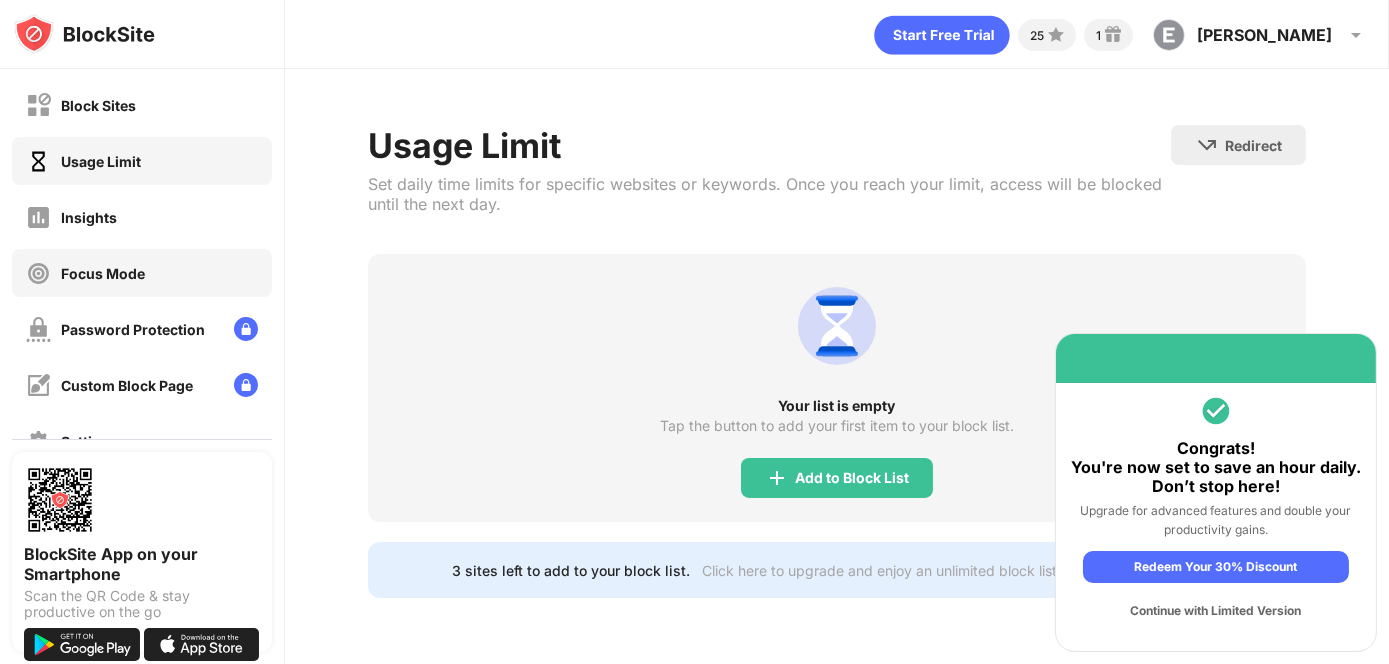 click on "Focus Mode" at bounding box center [142, 273] 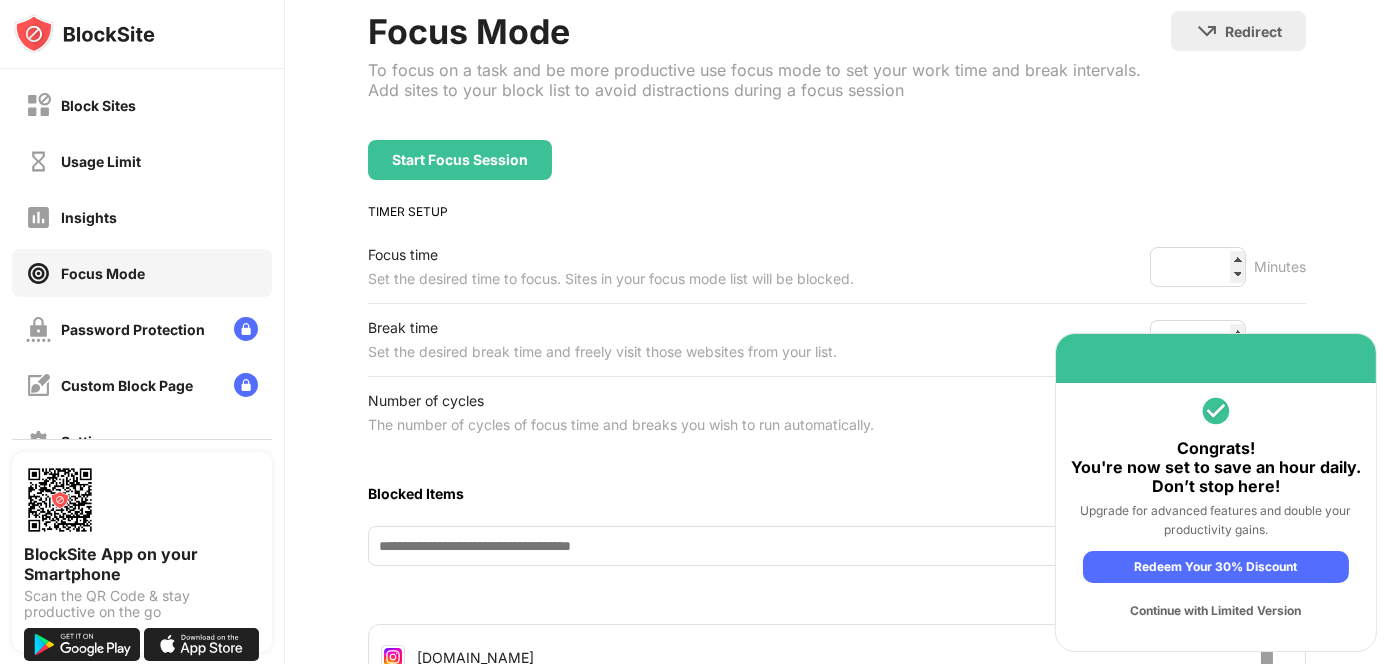 scroll, scrollTop: 161, scrollLeft: 0, axis: vertical 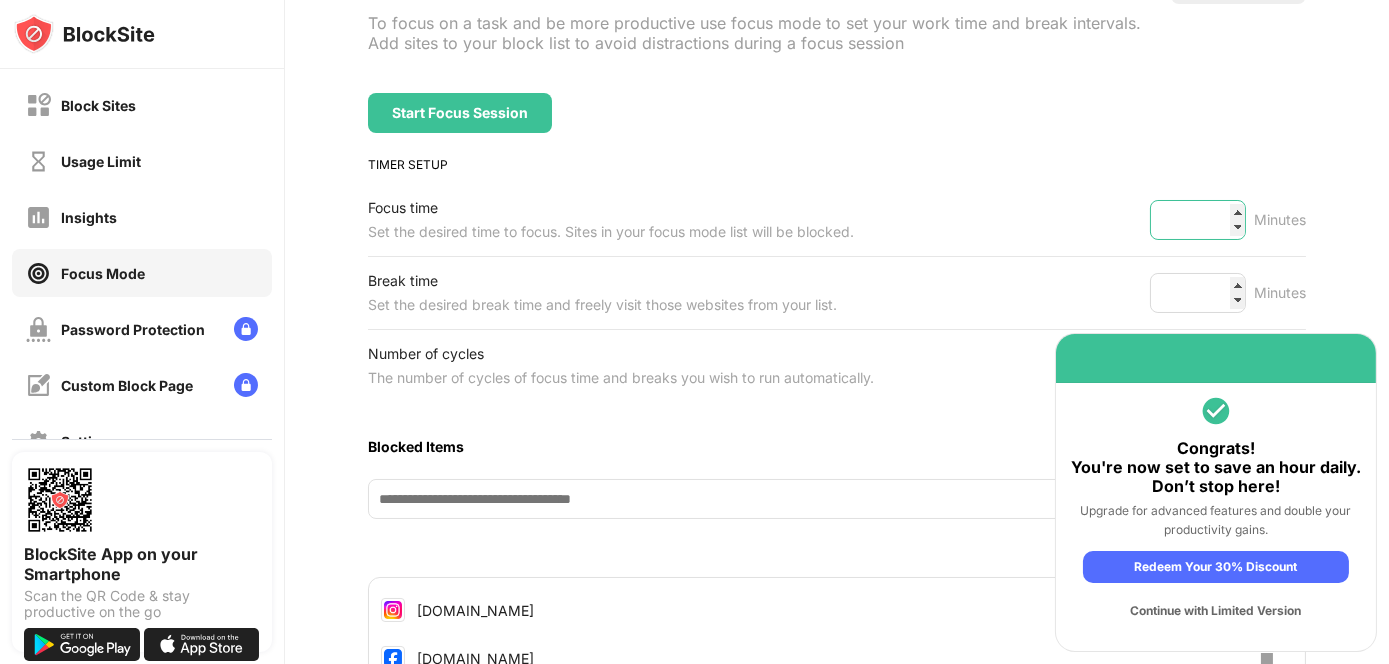 click on "**" at bounding box center (1198, 220) 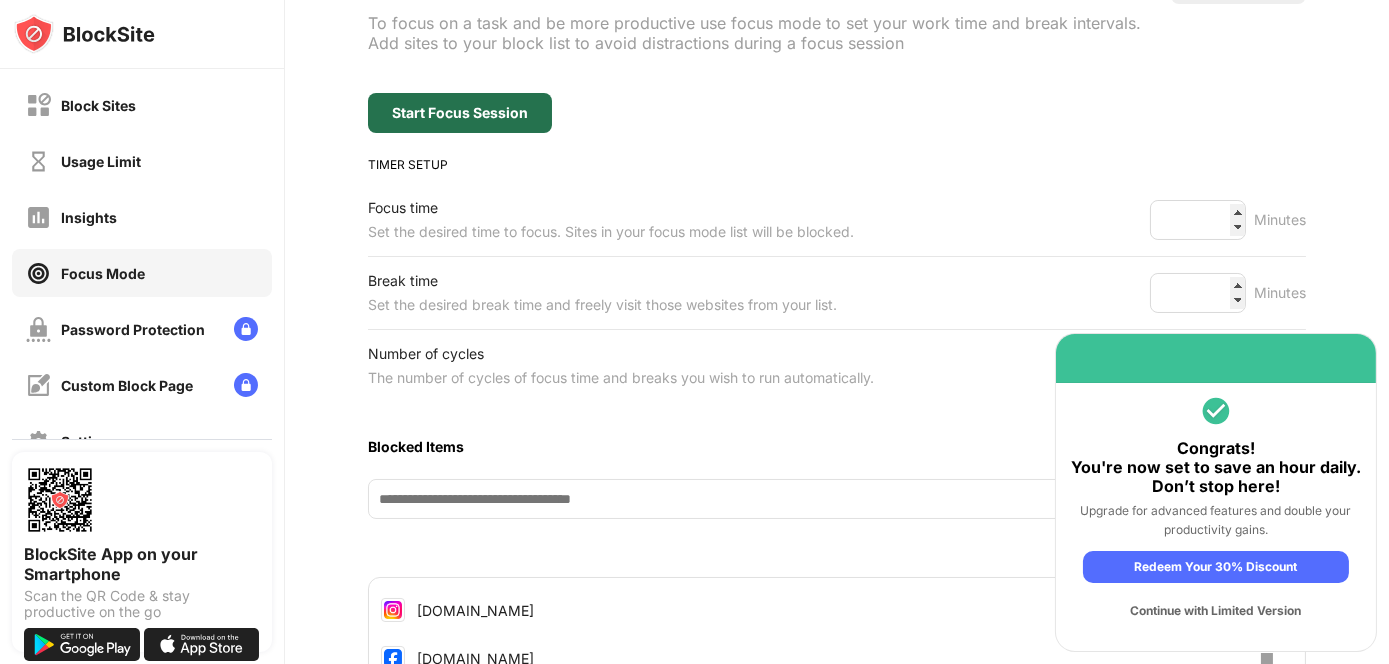 click on "Start Focus Session" at bounding box center [460, 113] 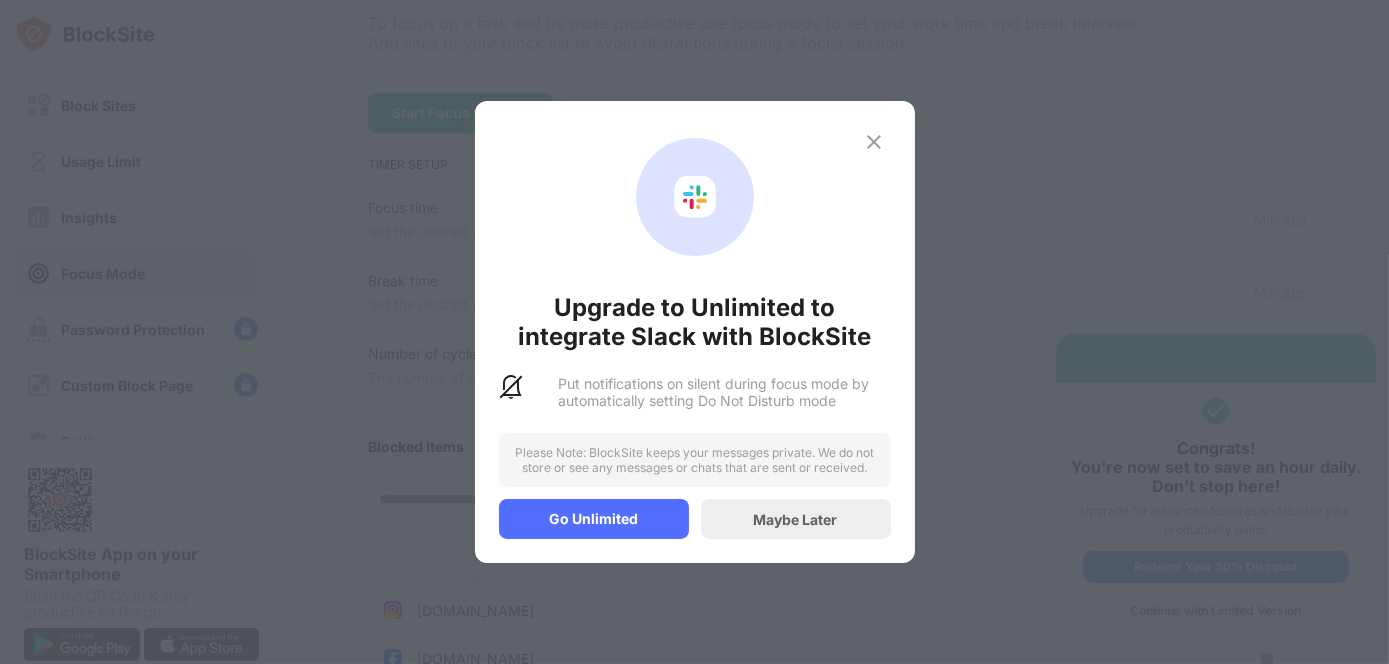scroll, scrollTop: 160, scrollLeft: 0, axis: vertical 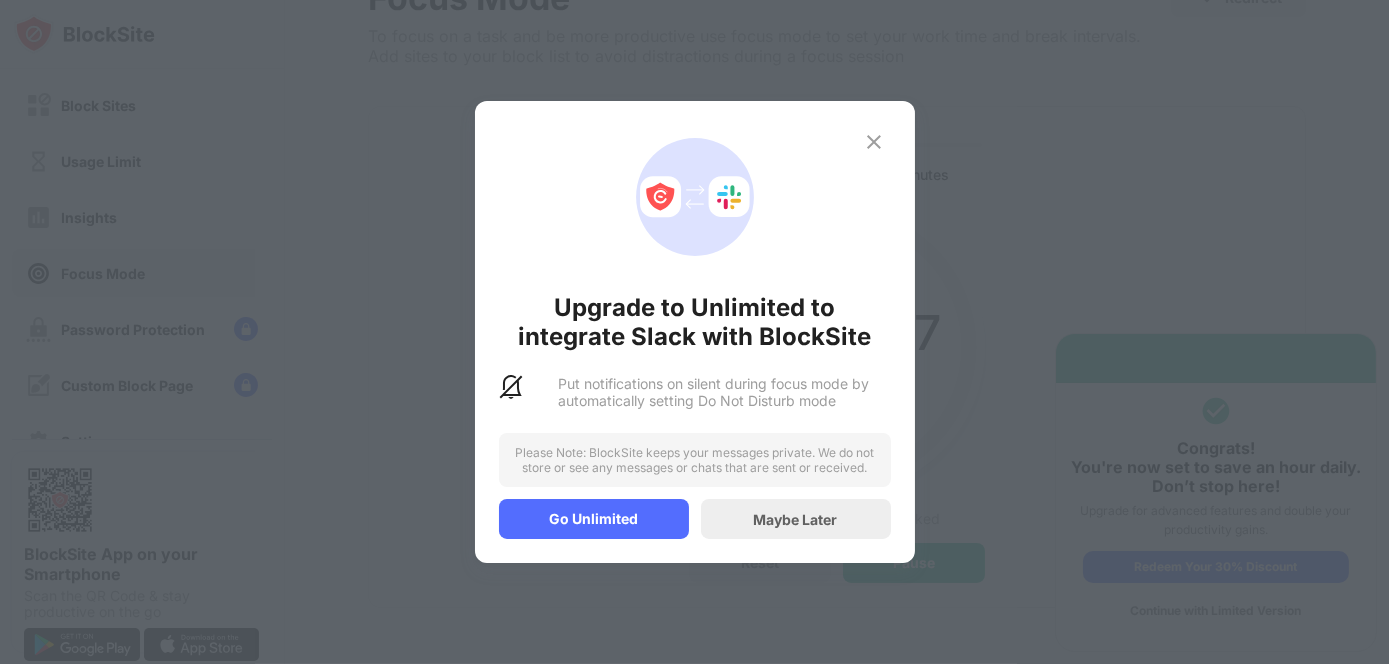click at bounding box center [874, 142] 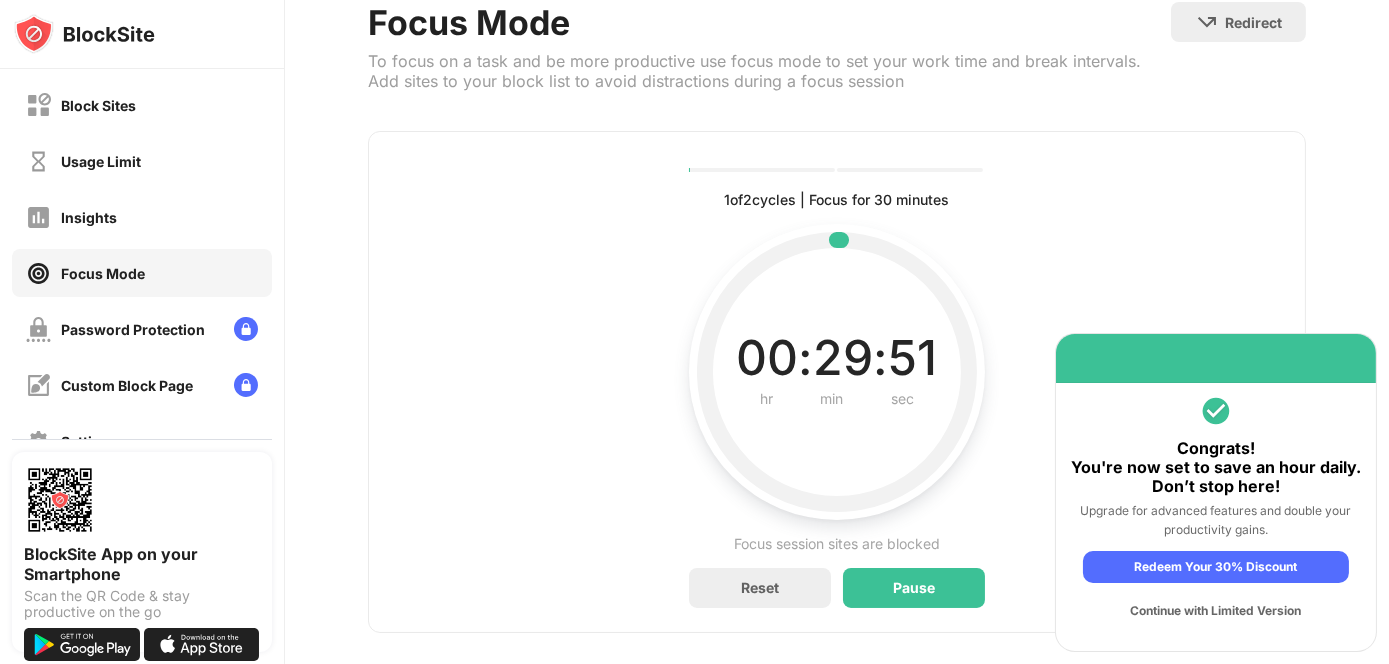 scroll, scrollTop: 160, scrollLeft: 0, axis: vertical 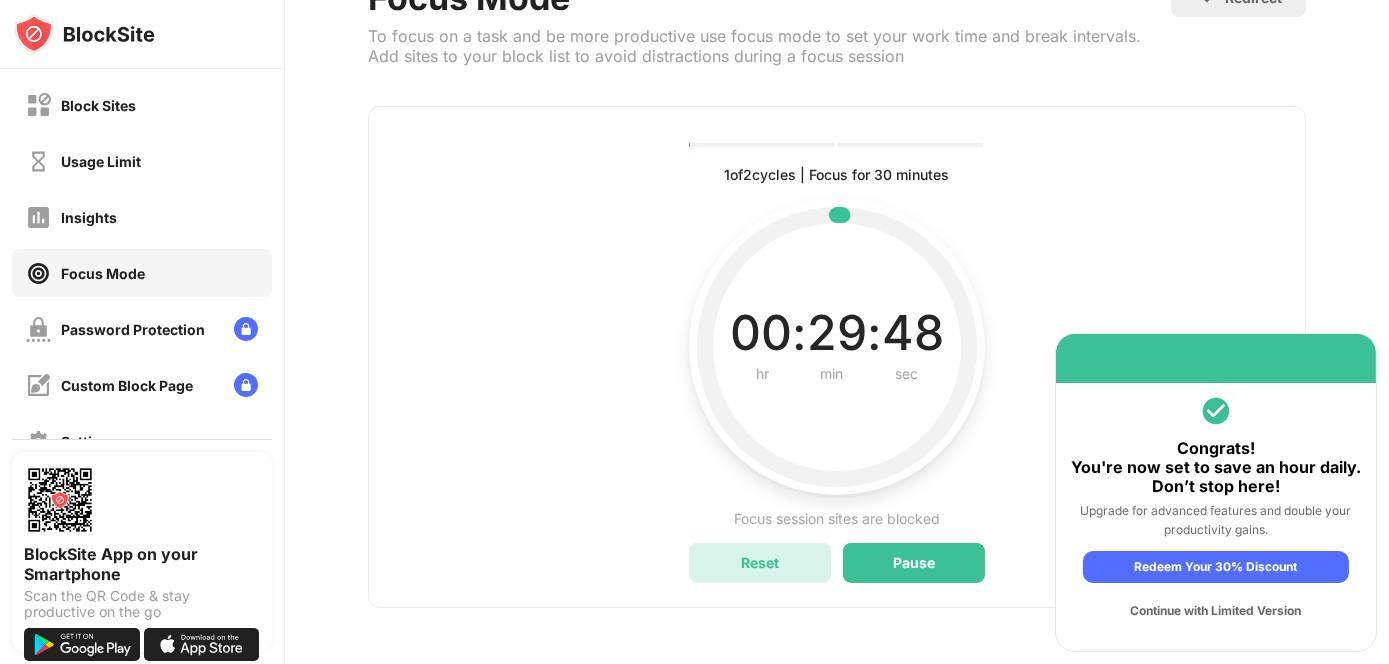 click on "Reset" at bounding box center [760, 563] 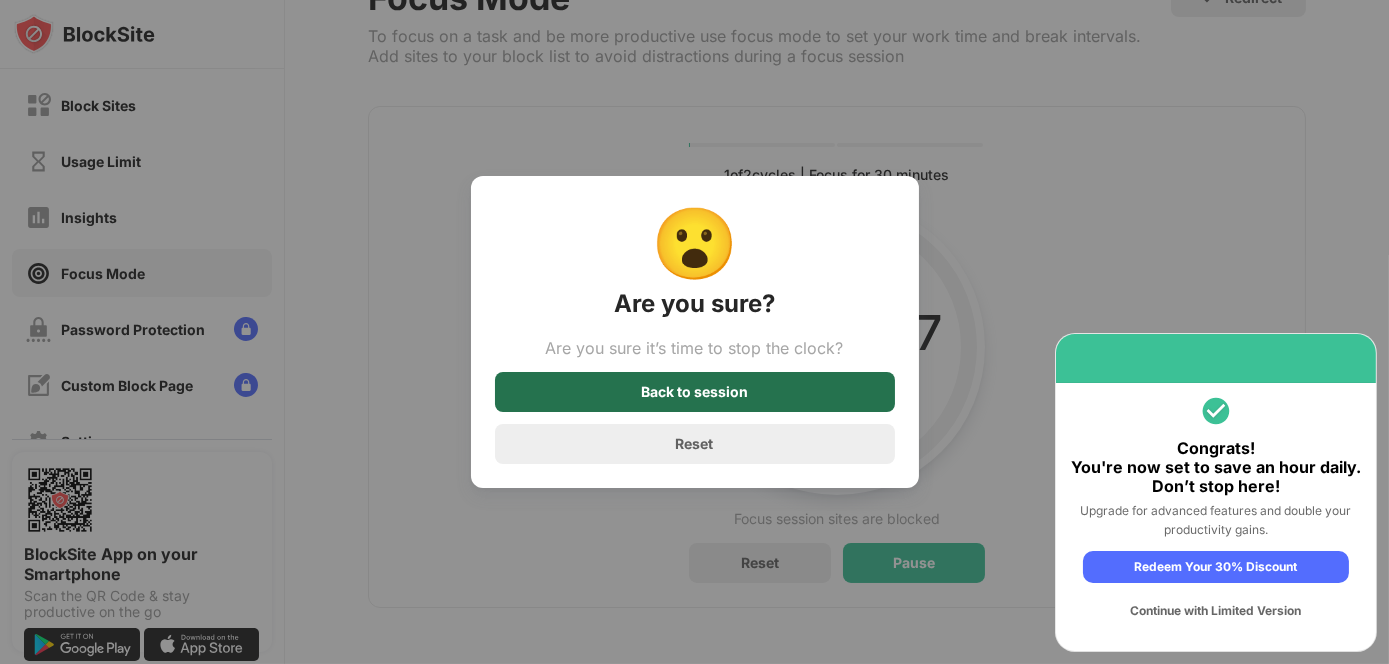 click on "Back to session" at bounding box center (694, 392) 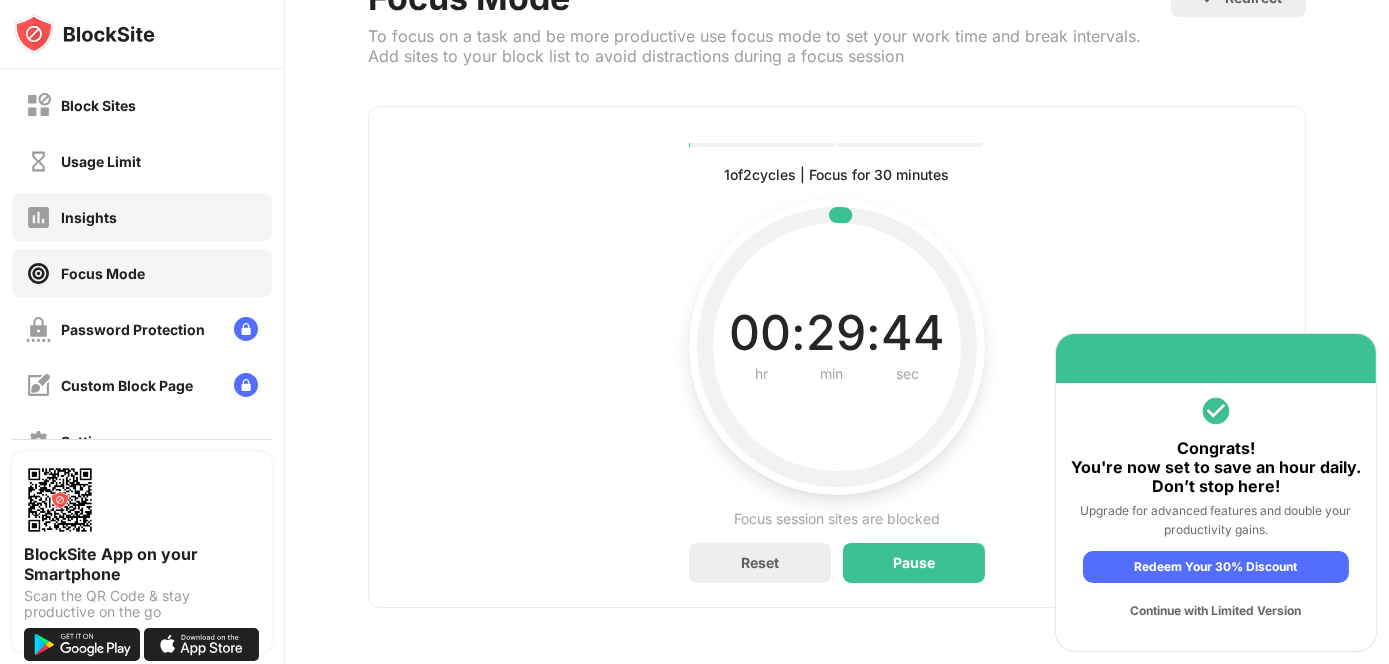 click on "Insights" at bounding box center (142, 217) 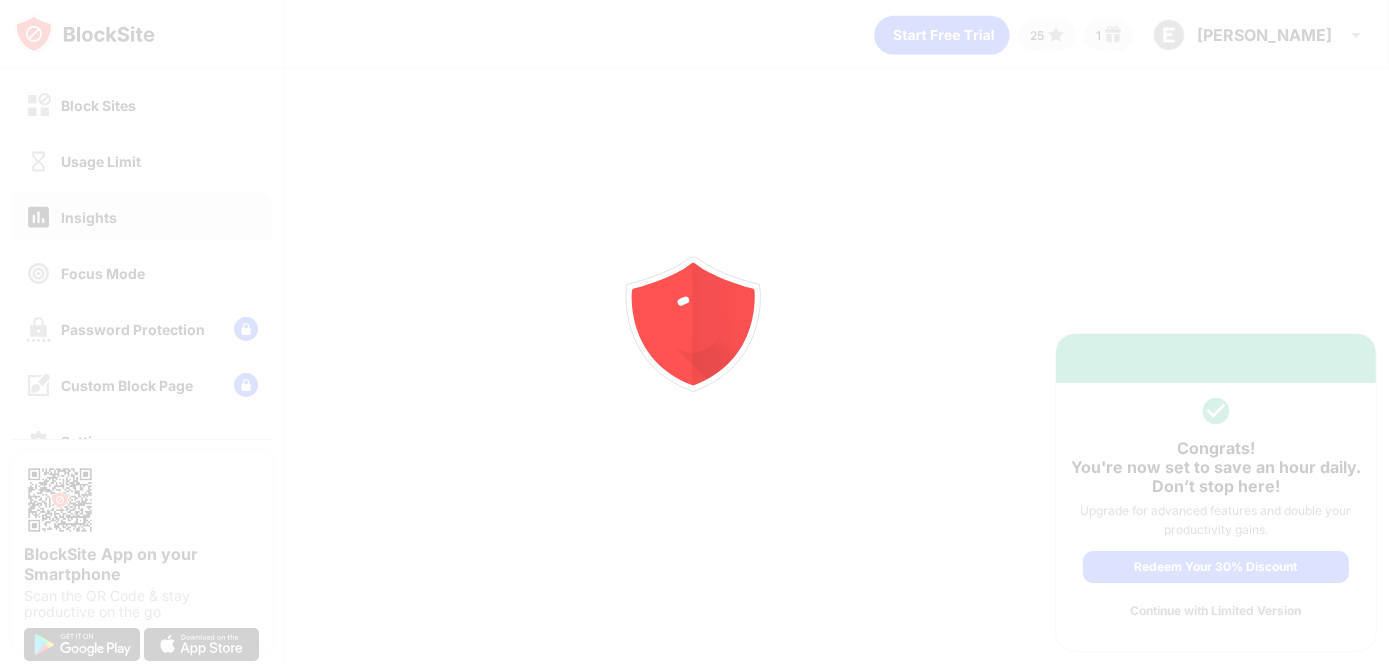 scroll, scrollTop: 0, scrollLeft: 0, axis: both 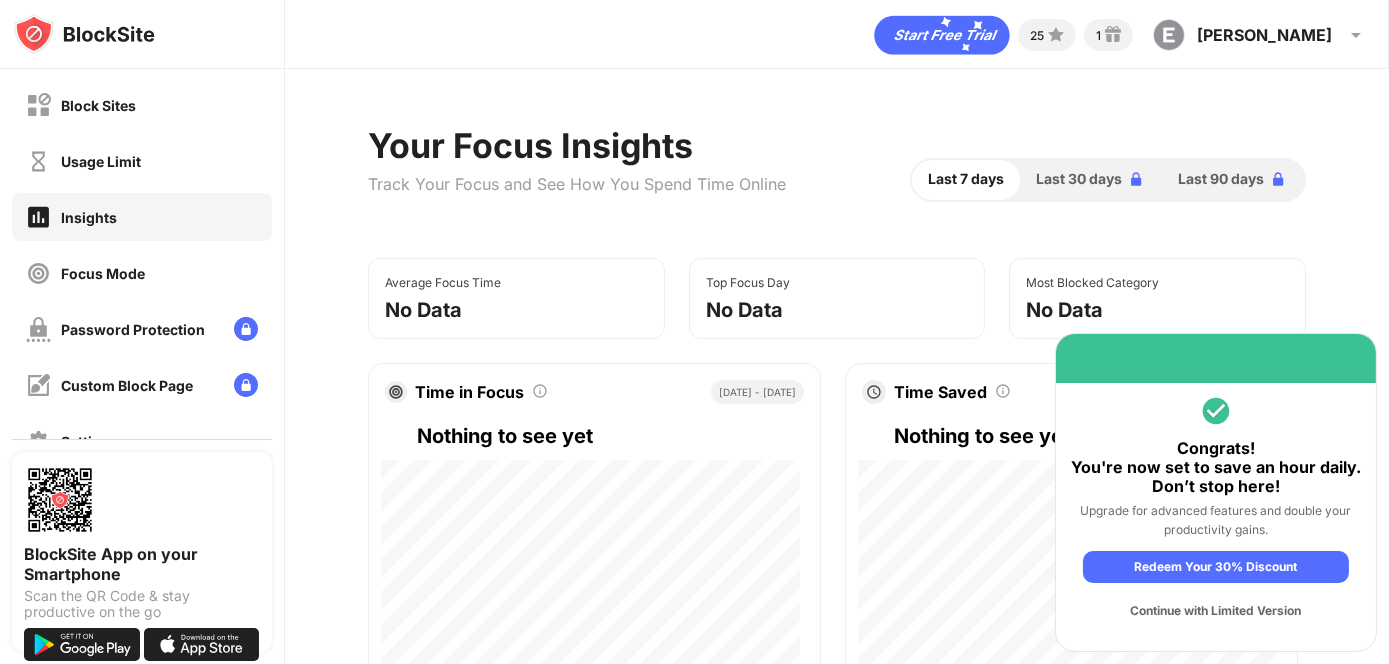 click on "Block Sites" at bounding box center [142, 105] 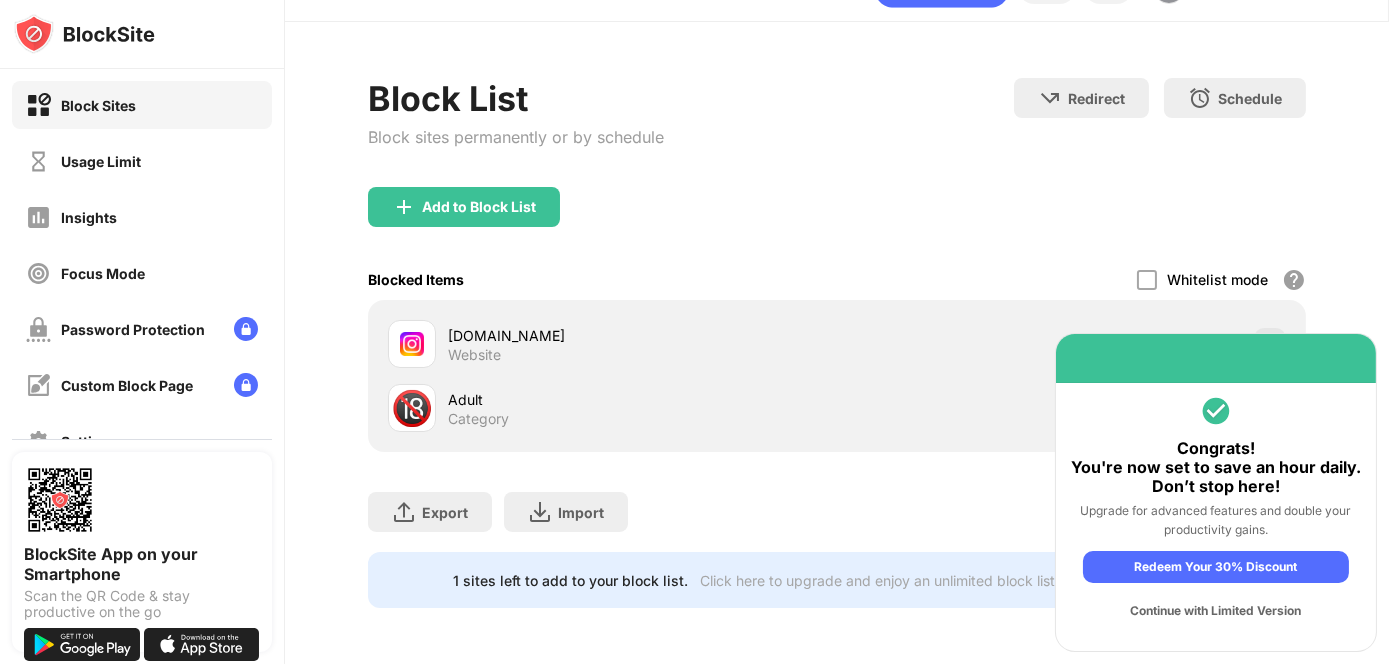 scroll, scrollTop: 61, scrollLeft: 0, axis: vertical 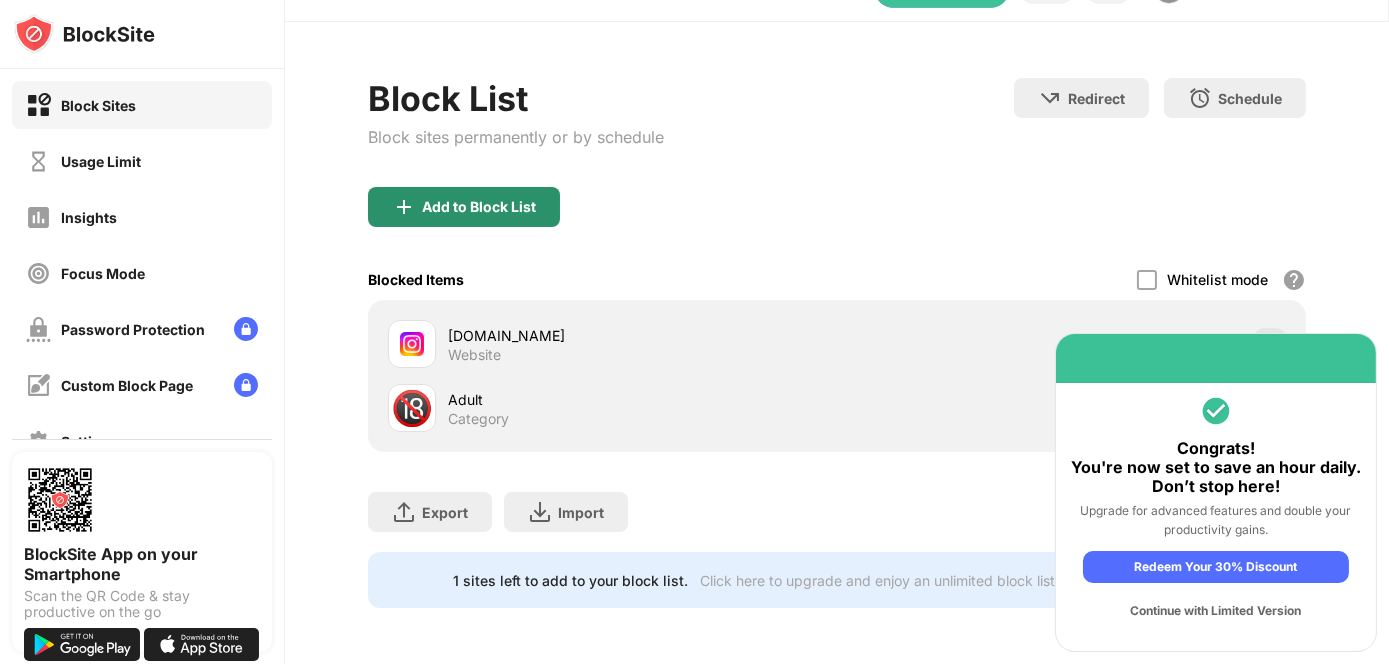 click on "Add to Block List" at bounding box center [479, 207] 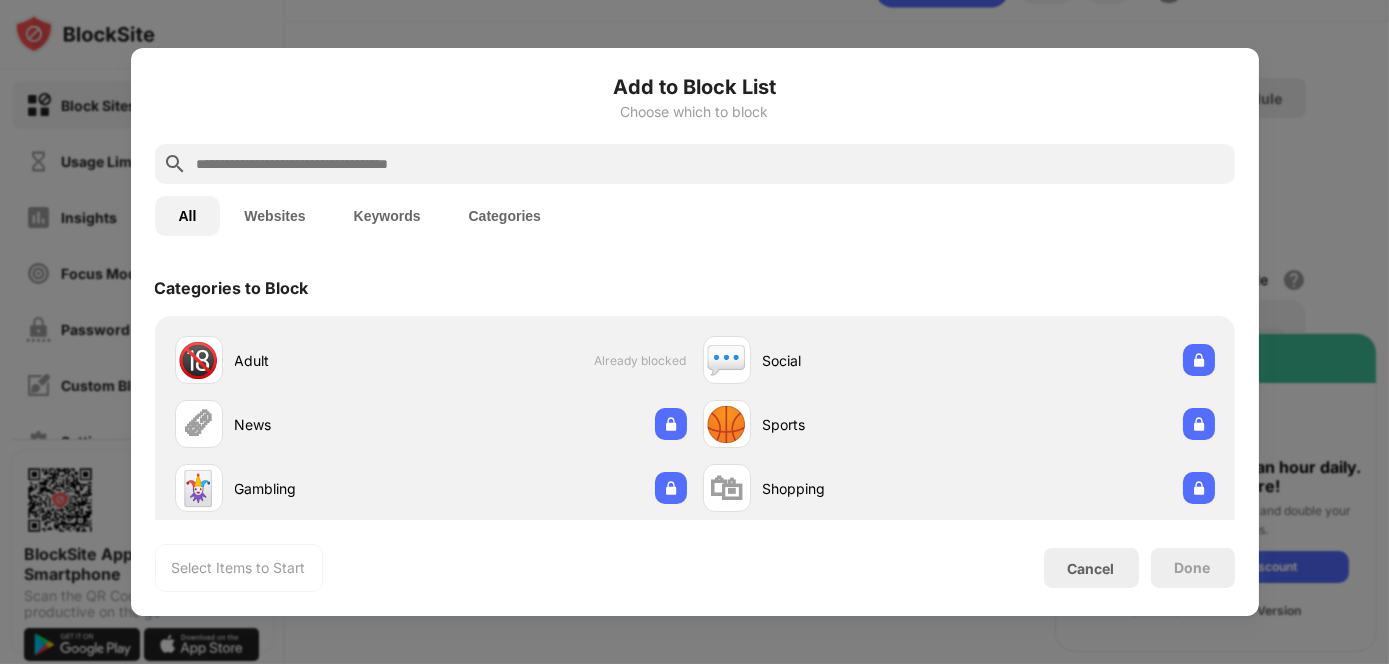 click at bounding box center (694, 332) 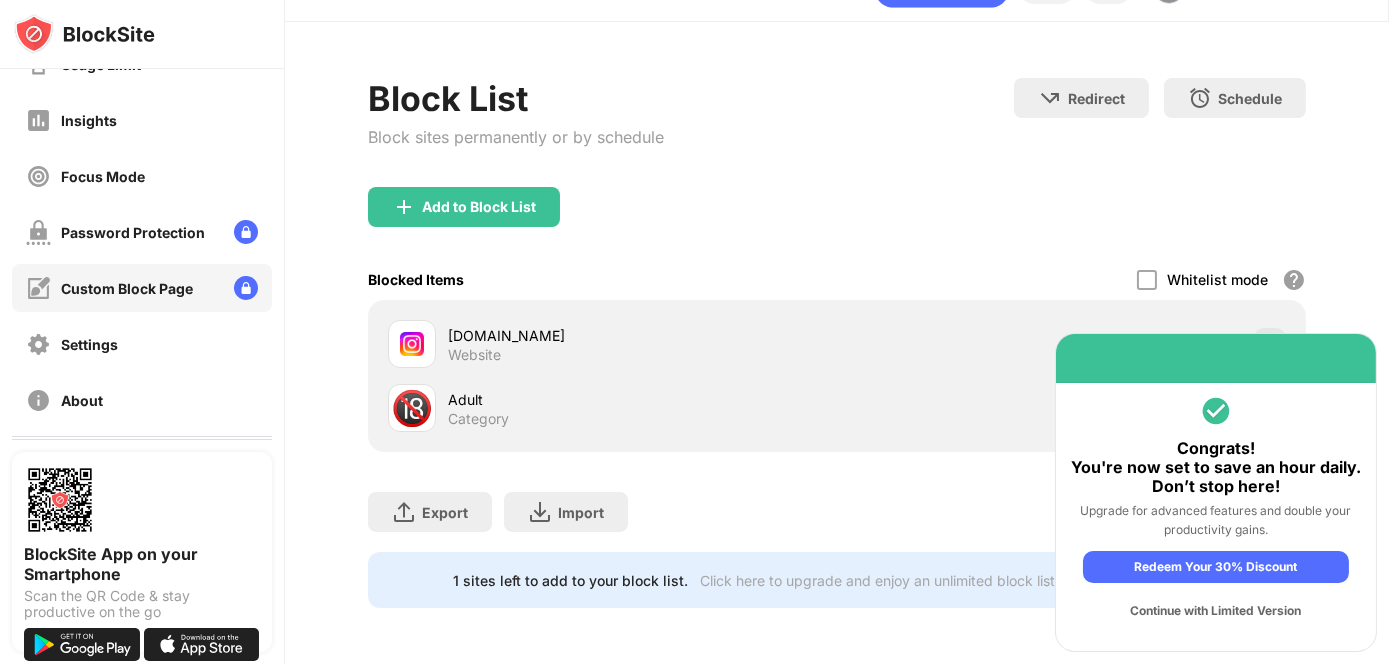 scroll, scrollTop: 100, scrollLeft: 0, axis: vertical 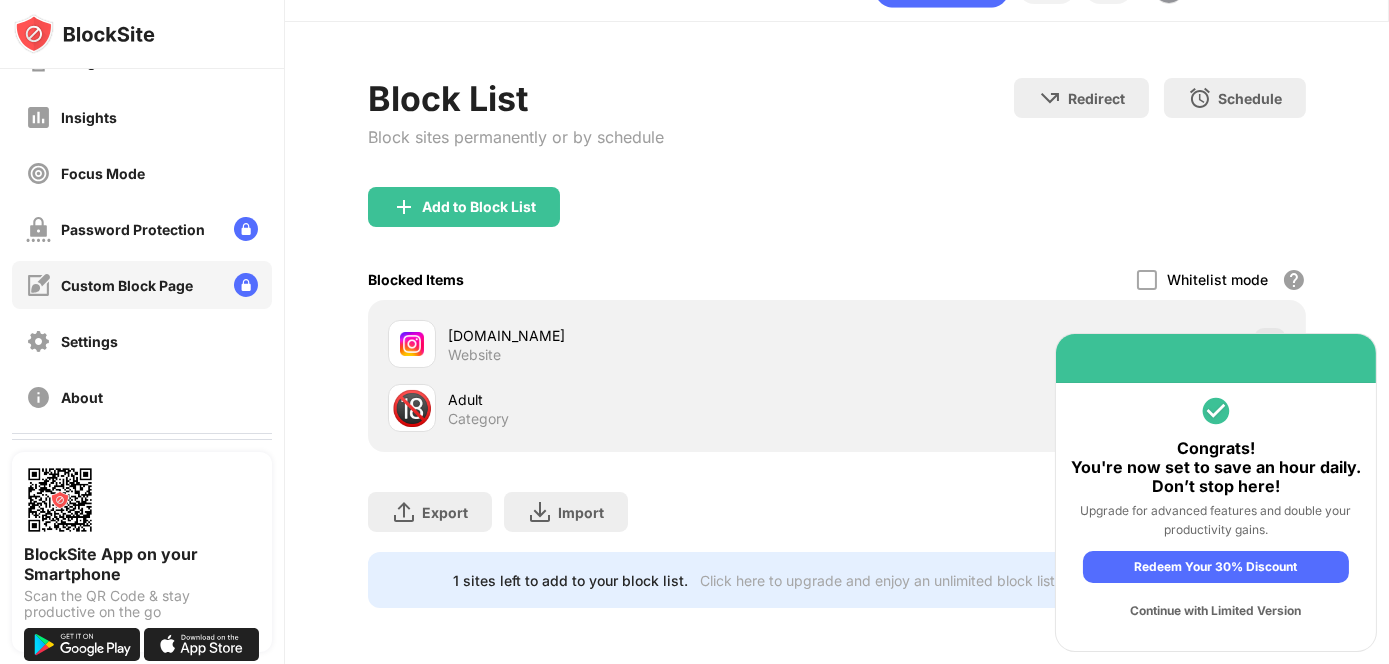 click on "Custom Block Page" at bounding box center (127, 285) 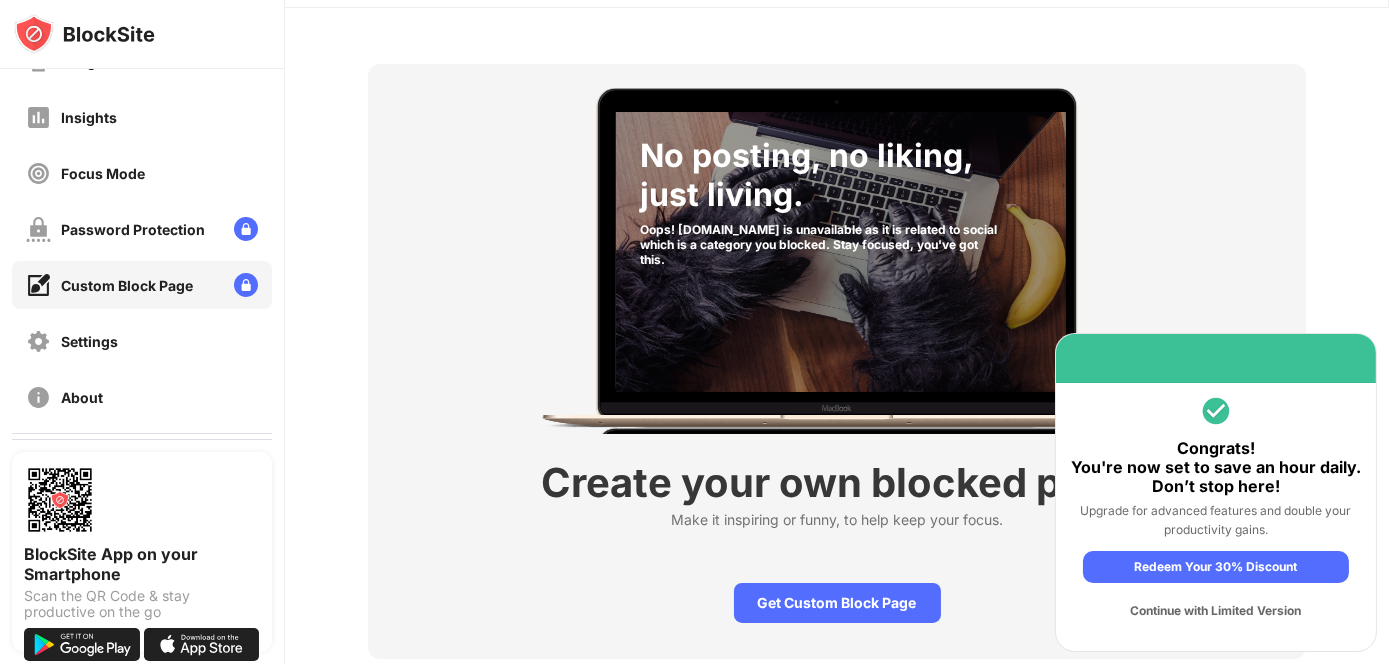 click on "Block Sites Usage Limit Insights Focus Mode Password Protection Custom Block Page Settings About" at bounding box center (142, 201) 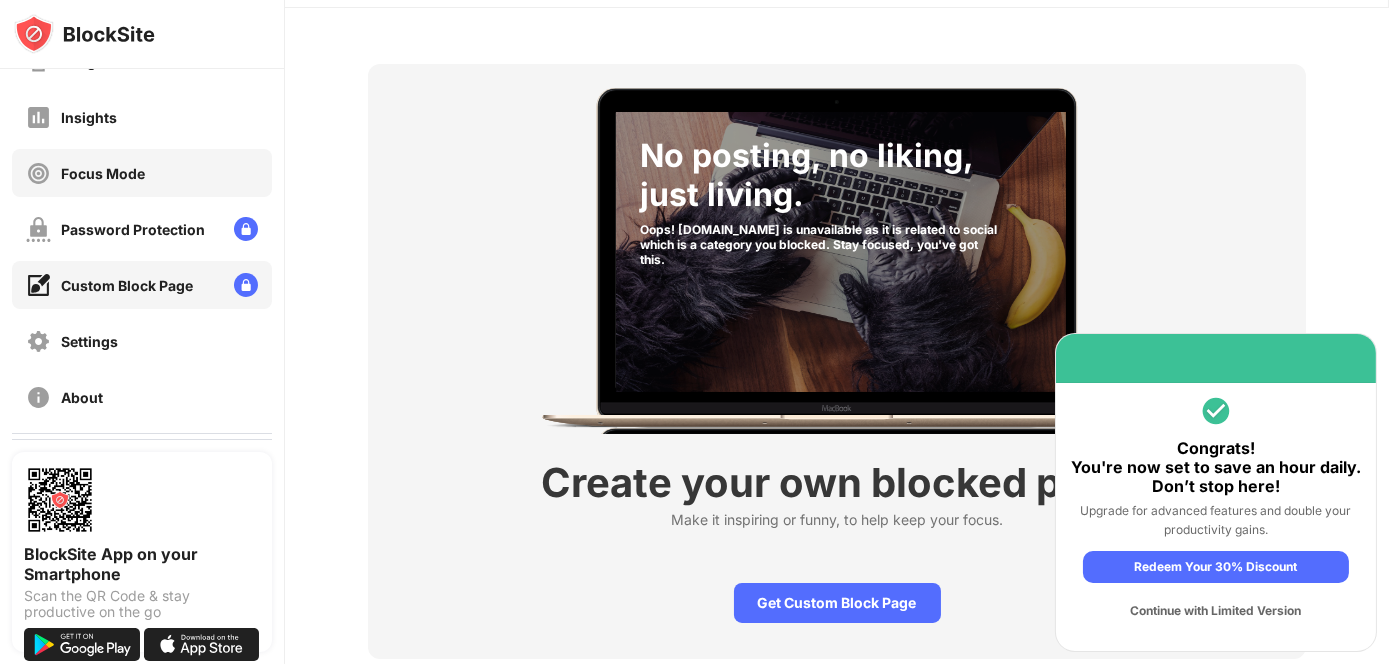 click on "Focus Mode" at bounding box center [142, 173] 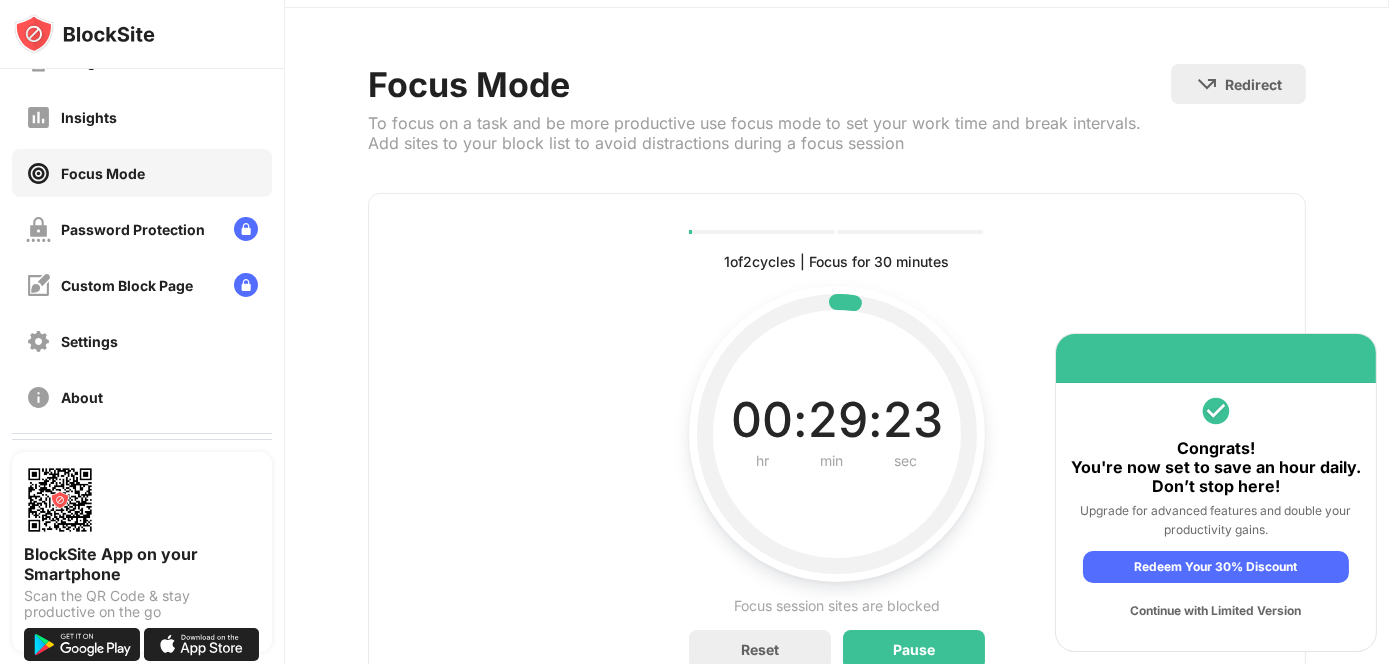 click on "Block Sites Usage Limit Insights Focus Mode Password Protection Custom Block Page Settings About" at bounding box center [142, 201] 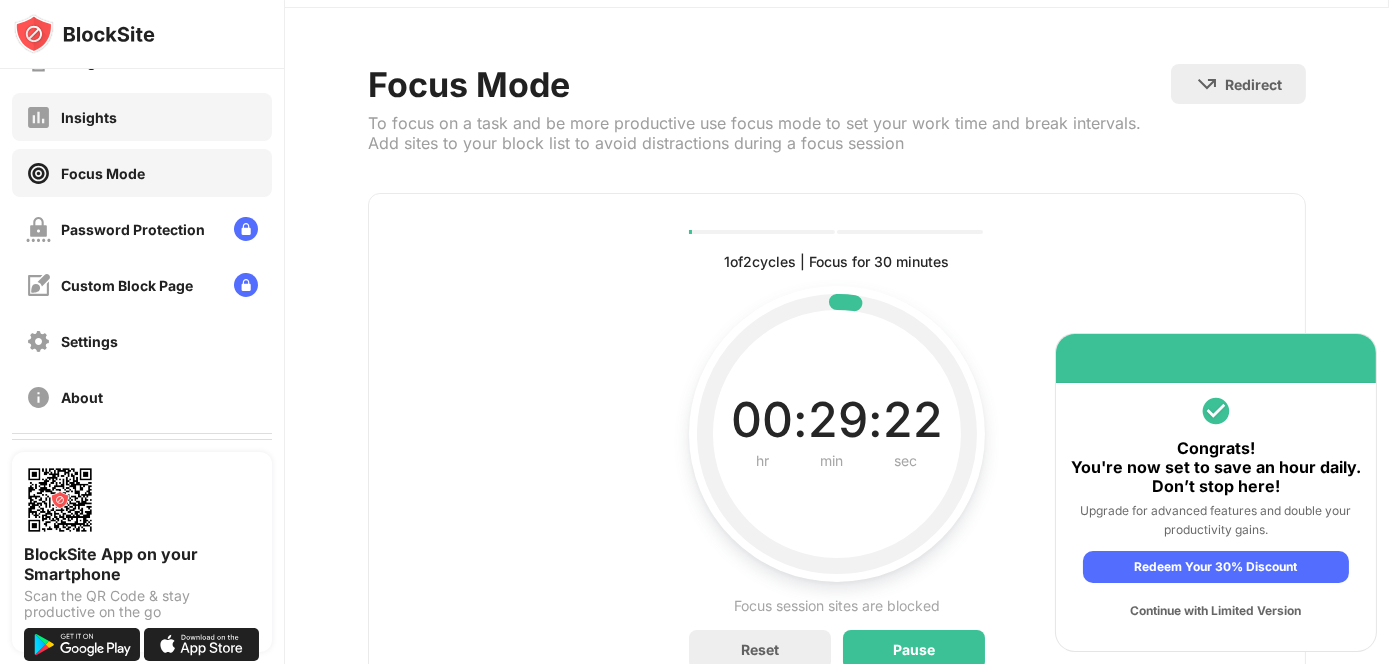 click on "Insights" at bounding box center [142, 117] 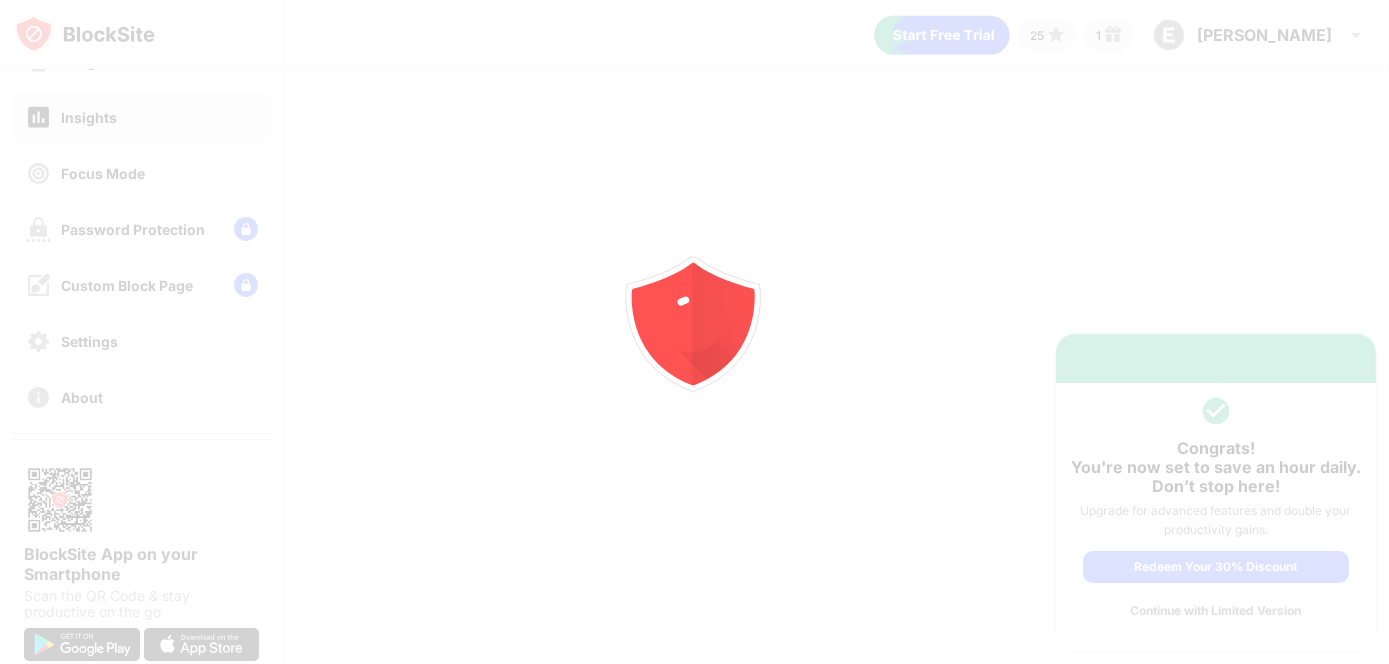 scroll, scrollTop: 0, scrollLeft: 0, axis: both 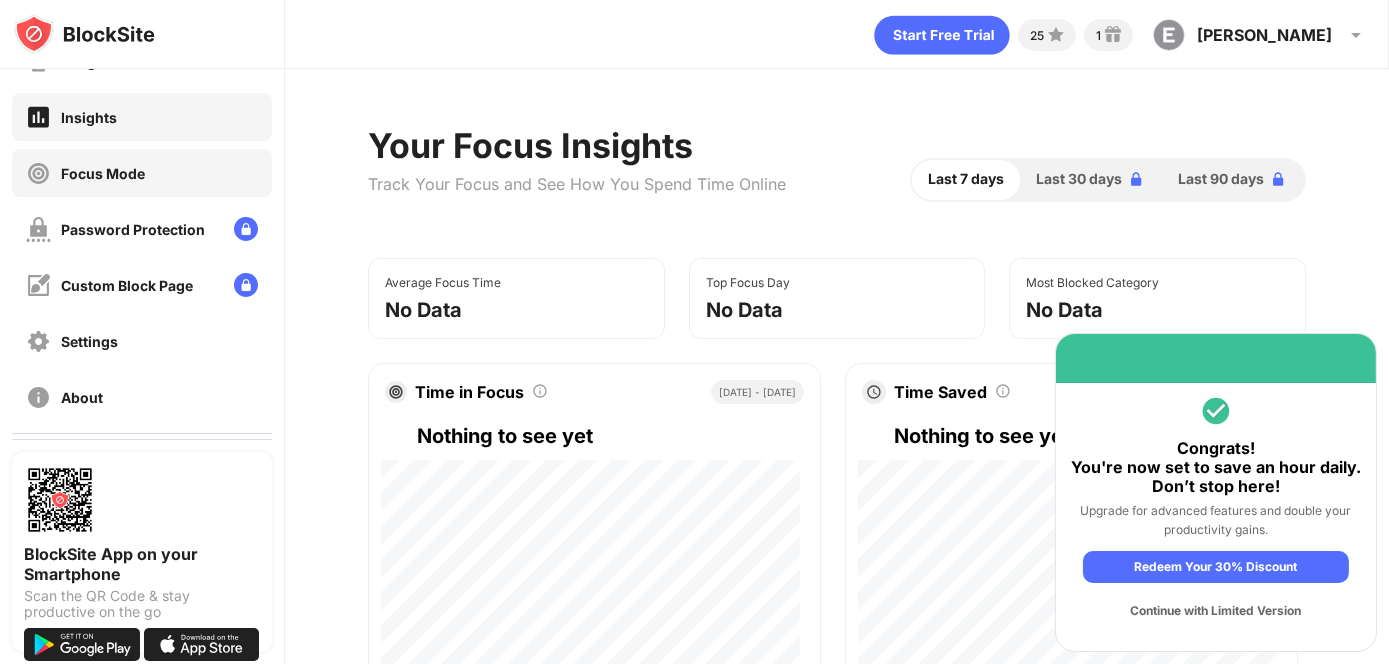 click on "Focus Mode" at bounding box center (142, 173) 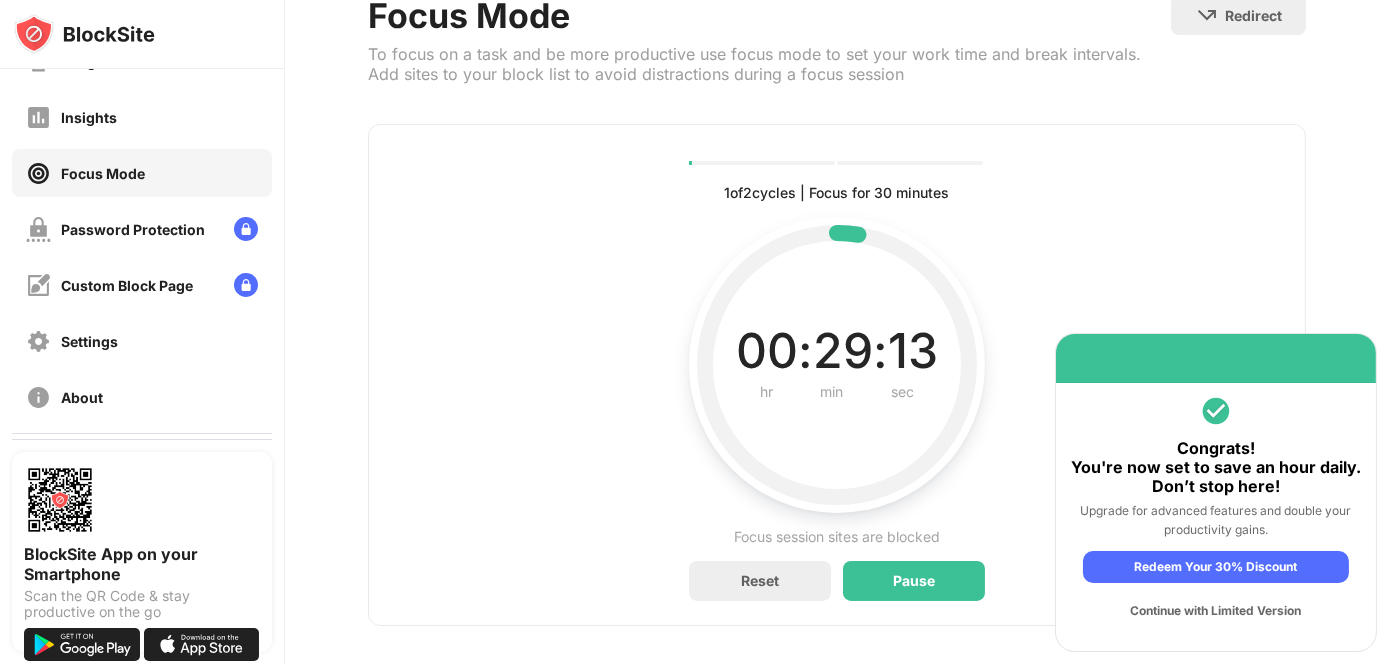 scroll, scrollTop: 160, scrollLeft: 0, axis: vertical 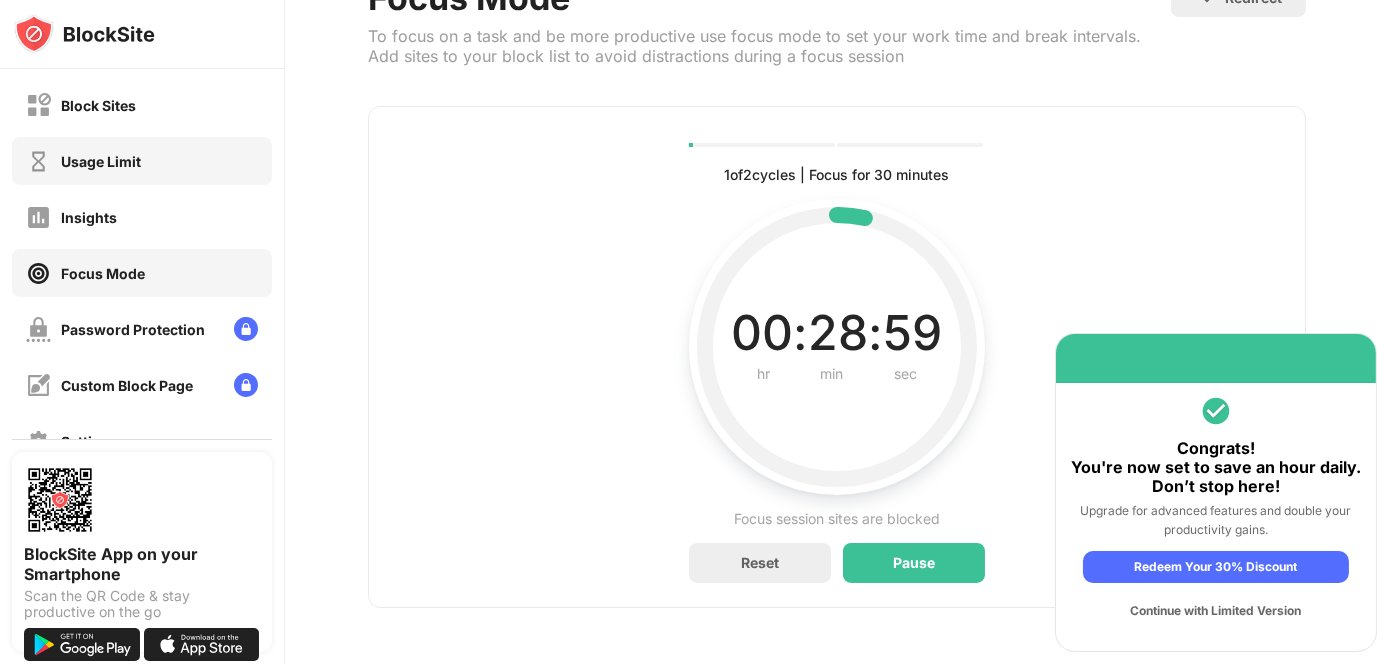 click on "Usage Limit" at bounding box center (142, 161) 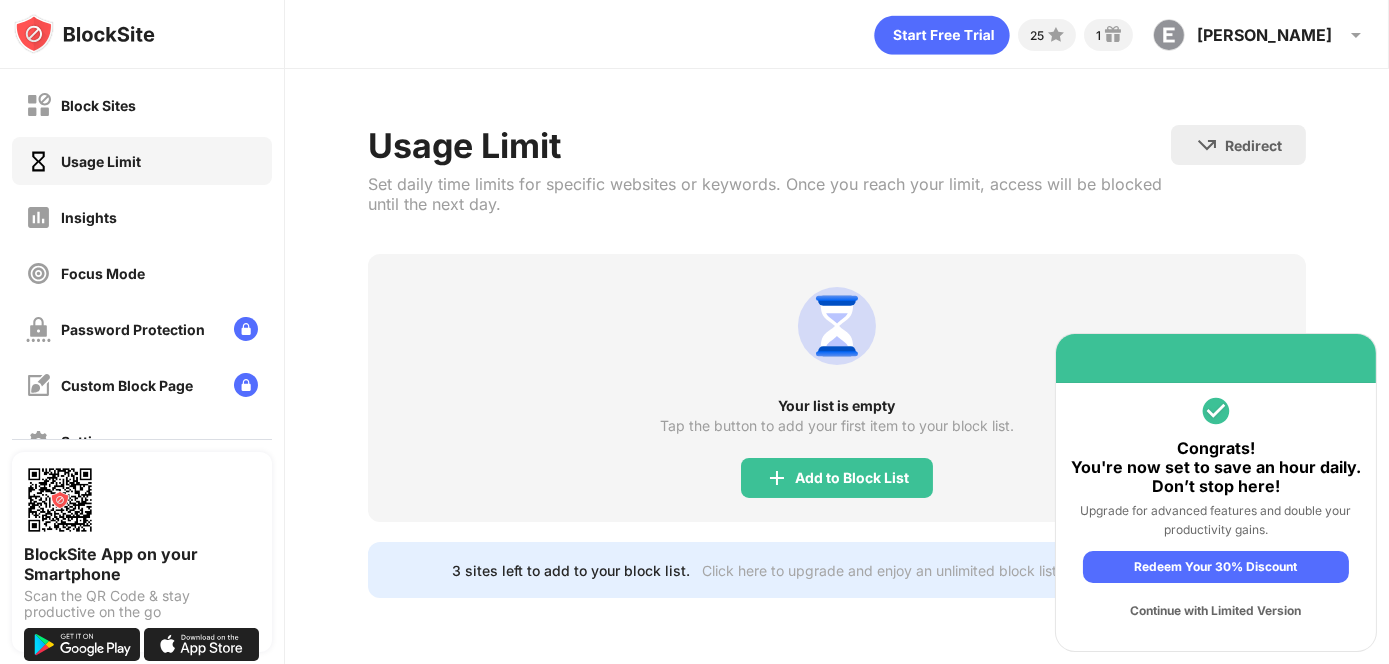 scroll, scrollTop: 2, scrollLeft: 0, axis: vertical 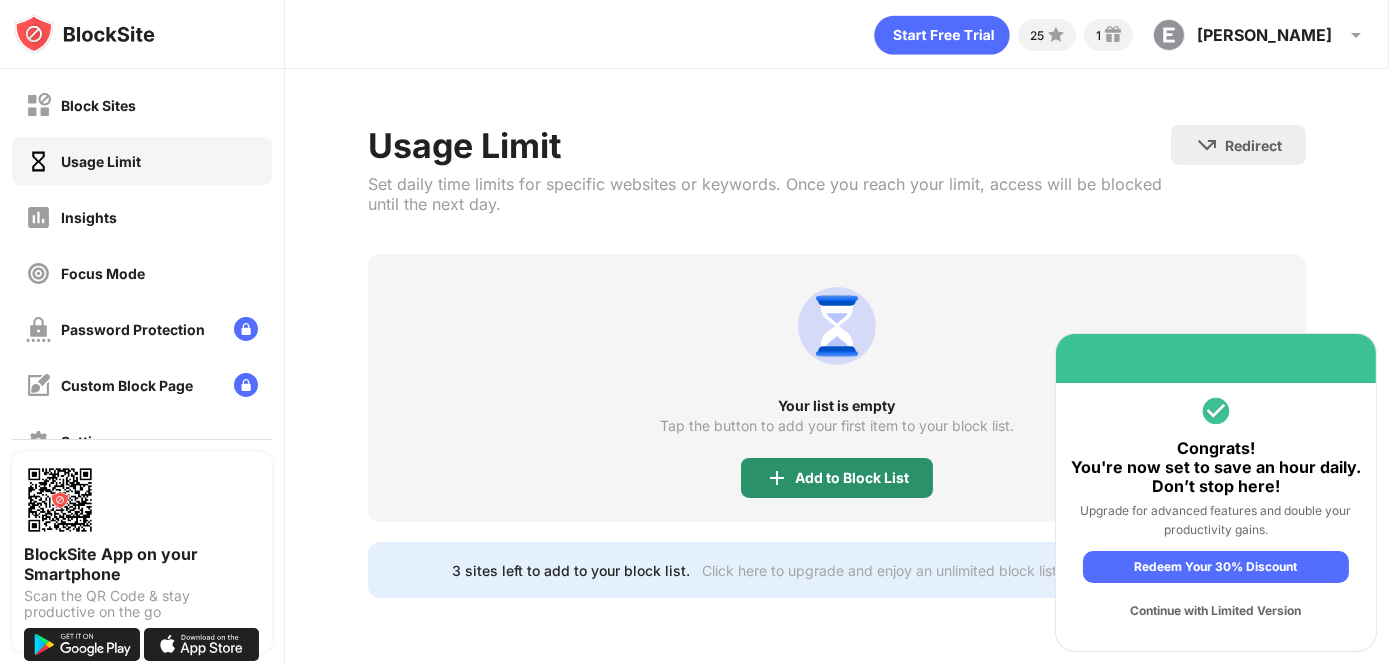 click on "Add to Block List" at bounding box center (837, 478) 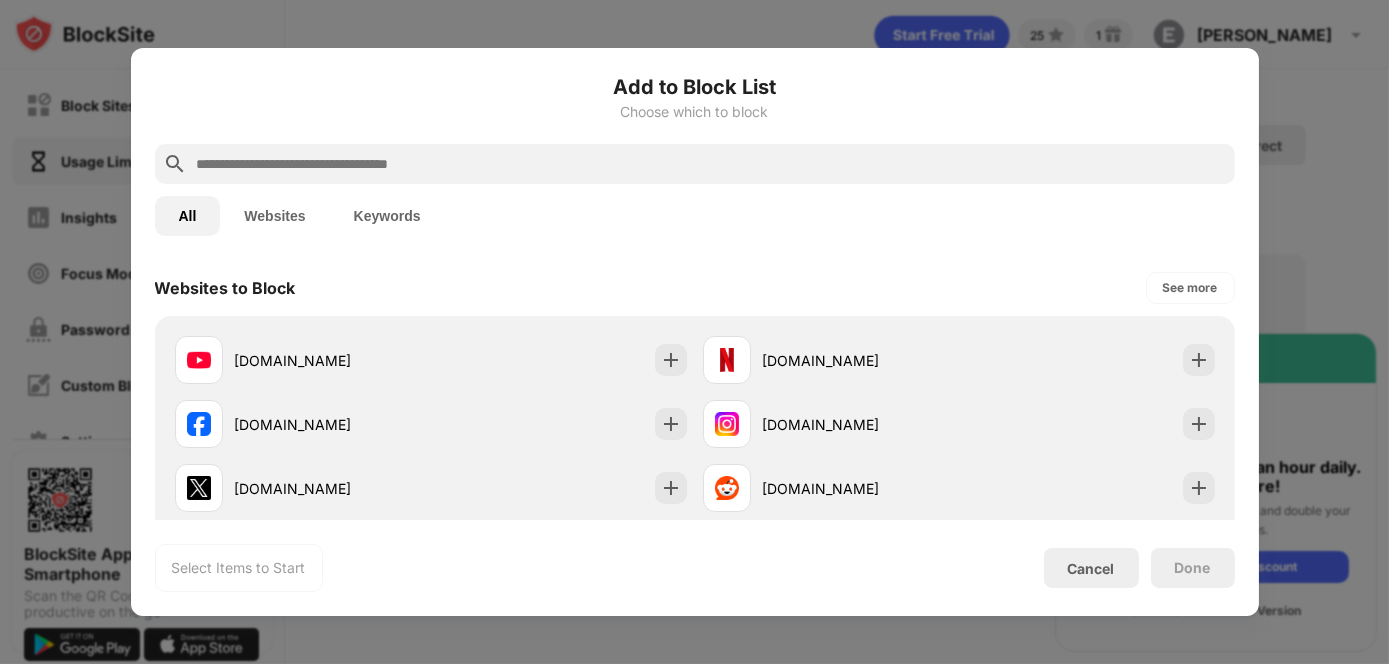 click on "Websites" at bounding box center (274, 216) 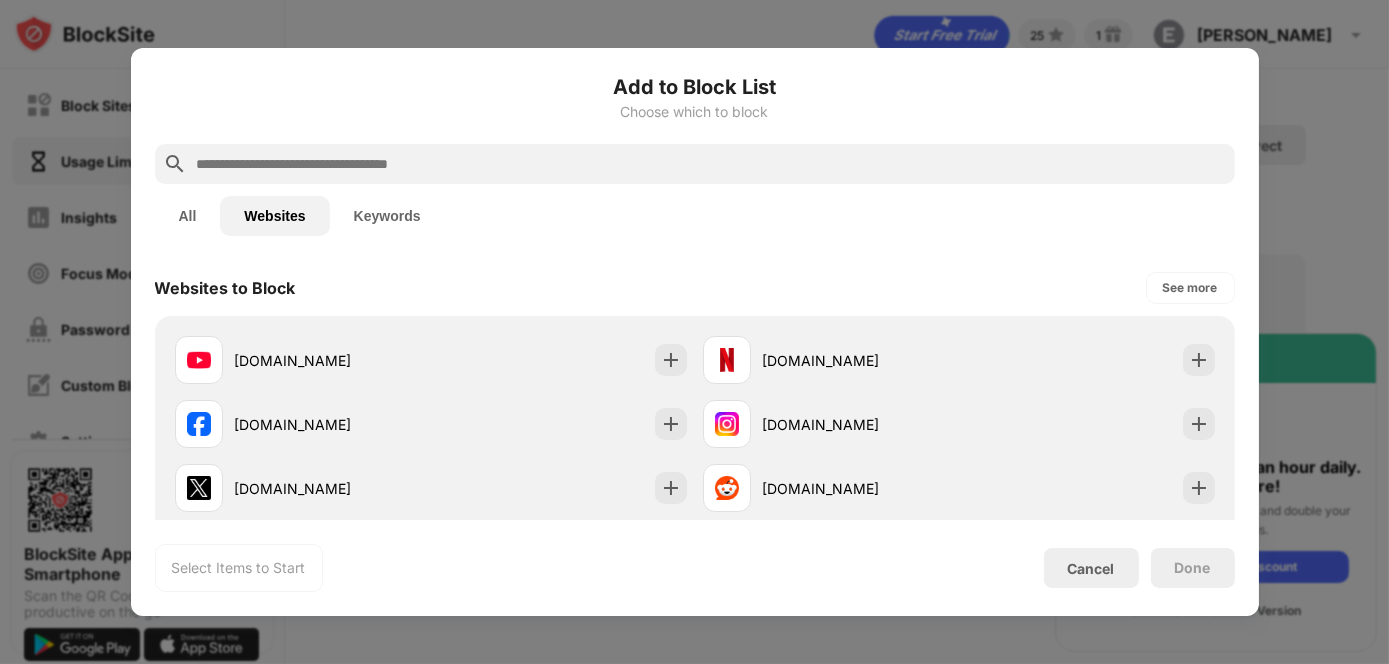 click at bounding box center [711, 164] 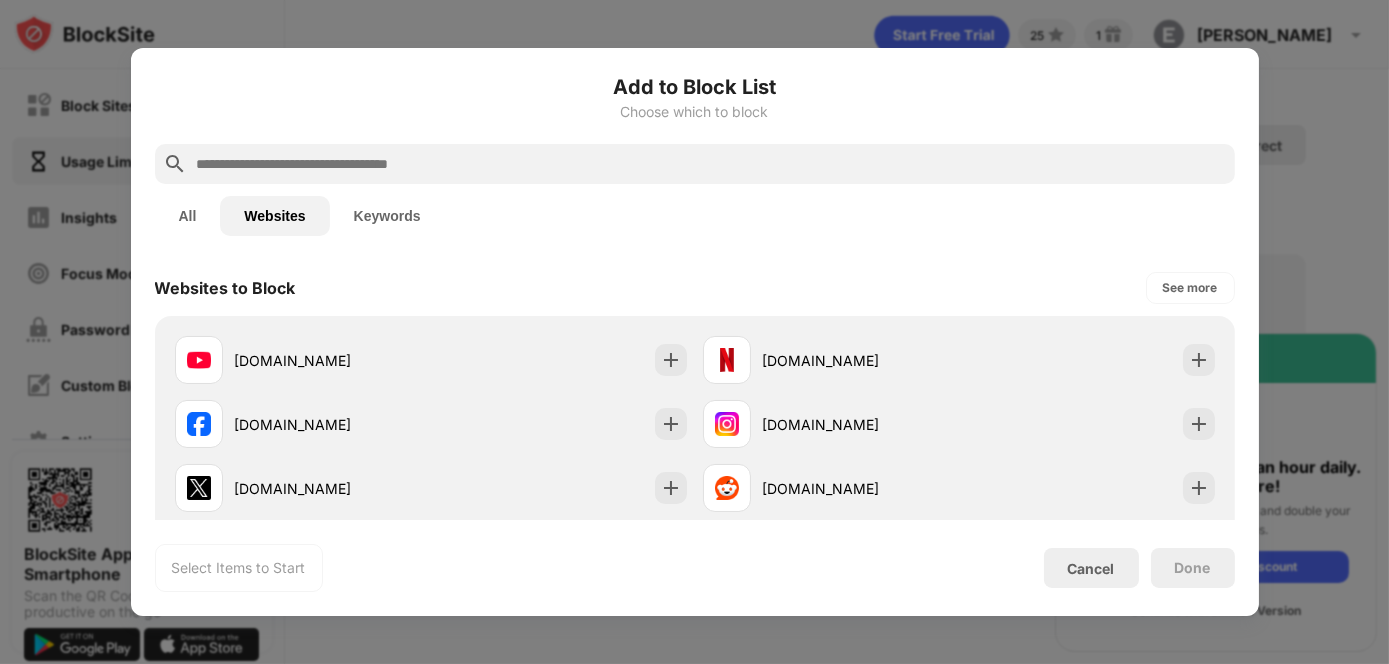 click at bounding box center (711, 164) 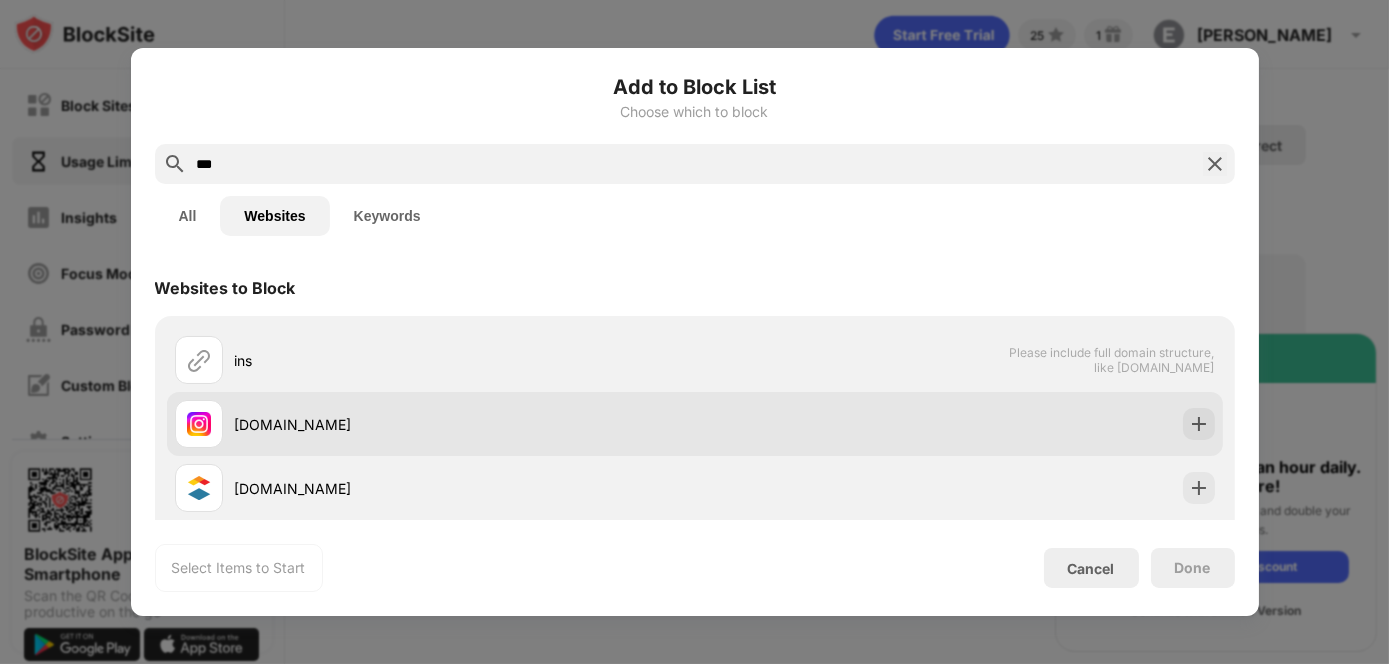 type on "***" 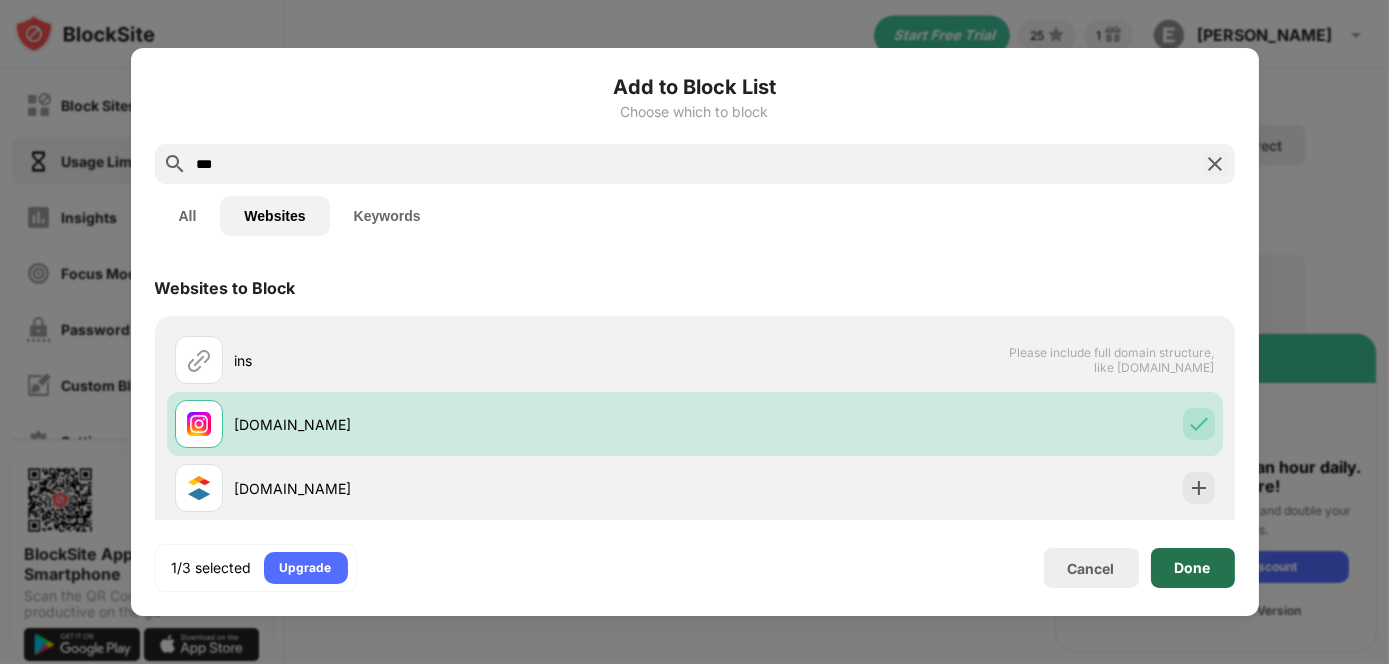 click on "Done" at bounding box center [1193, 568] 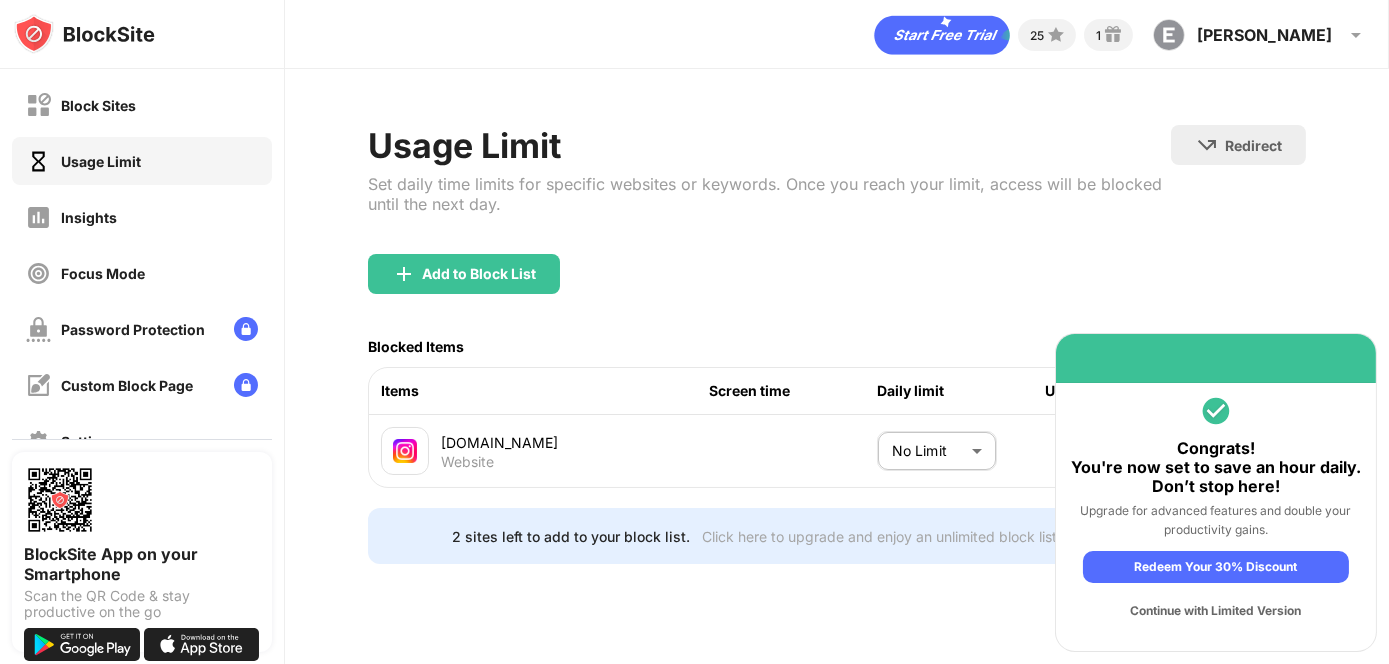 scroll, scrollTop: 0, scrollLeft: 0, axis: both 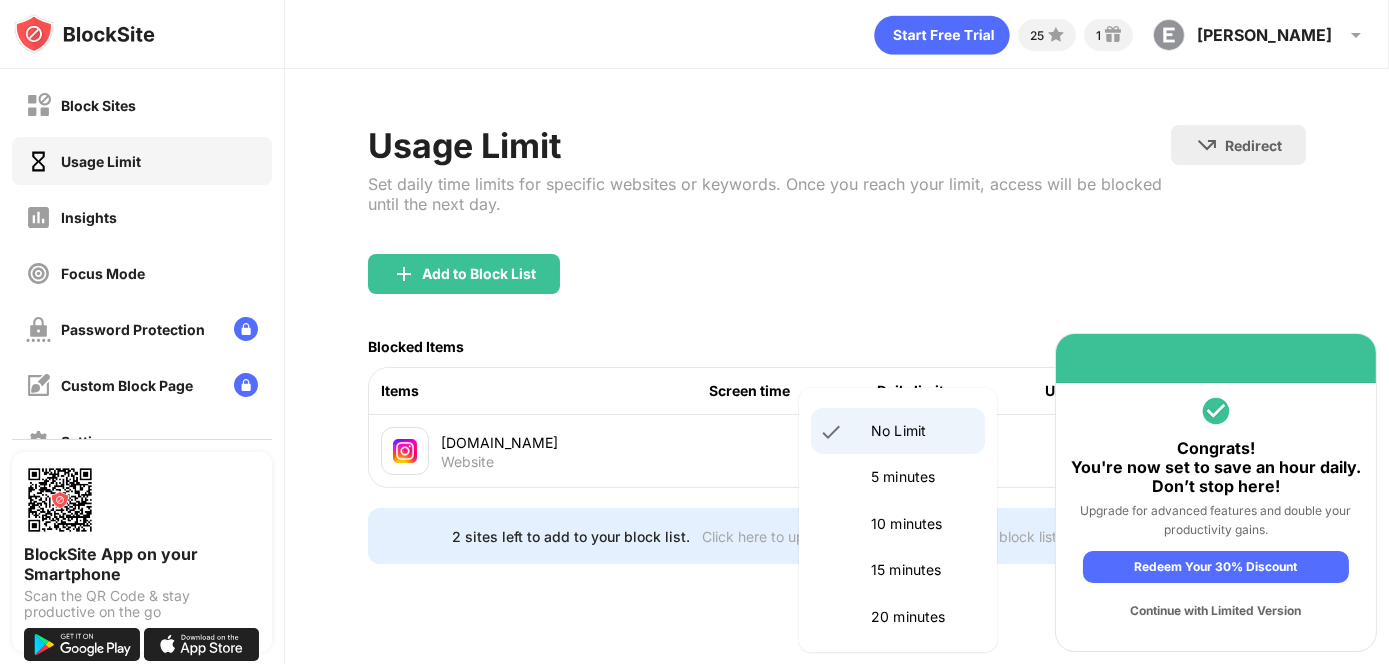 click on "Block Sites Usage Limit Insights Focus Mode Password Protection Custom Block Page Settings About Blocking Sync with other devices Disabled BlockSite App on your Smartphone Scan the QR Code & stay productive on the go Congrats! You're now set to save an hour daily. Don’t stop here! Upgrade for advanced features and double your productivity gains. Redeem Your 30% Discount Continue with Limited Version 25 1 Elisha Elisha Jane Cagbabanua View Account Insights Premium Rewards Settings Support Log Out Usage Limit Set daily time limits for specific websites or keywords. Once you reach your limit, access will be blocked until the next day. Redirect Choose a site to be redirected to when blocking is active Add to Block List Blocked Items Items Screen time Daily limit Usage status instagram.com Website No Limit ******** ​ 2 sites left to add to your block list. Click here to upgrade and enjoy an unlimited block list. Go Unlimited
No Limit 5 minutes 10 minutes 15 minutes 20 minutes 25 minutes 30 minutes" at bounding box center (694, 332) 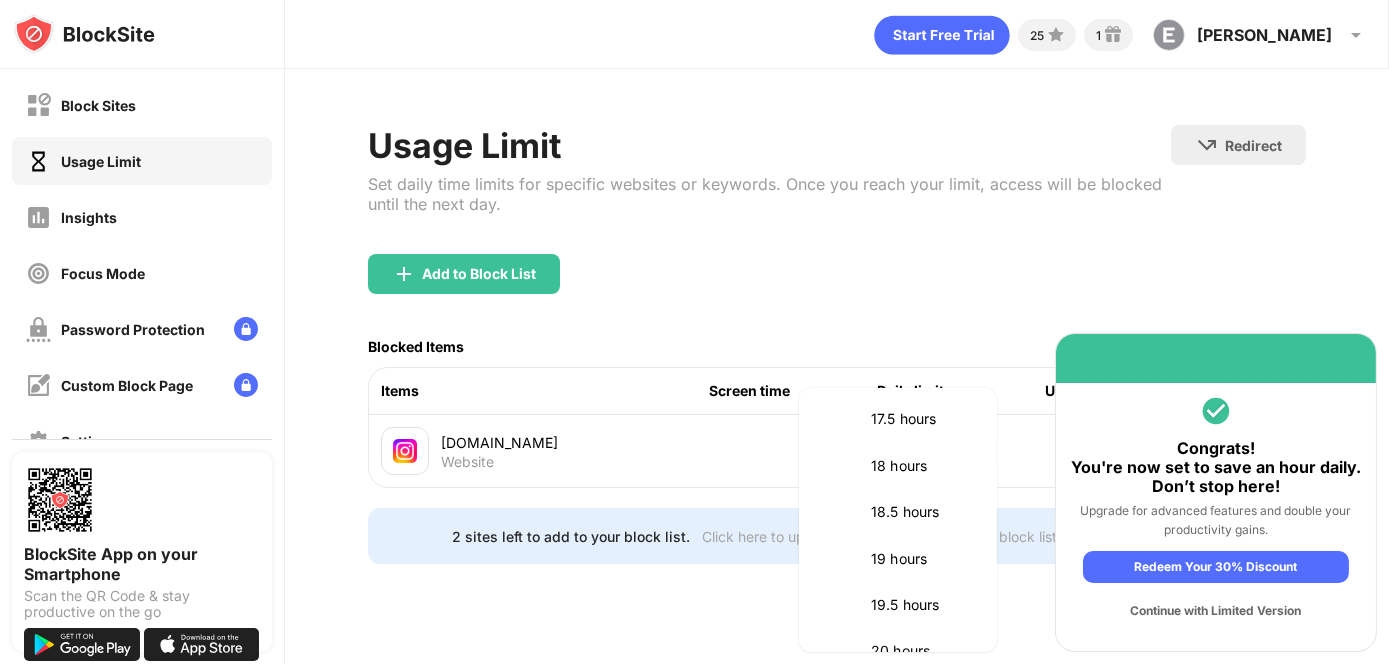 scroll, scrollTop: 2513, scrollLeft: 0, axis: vertical 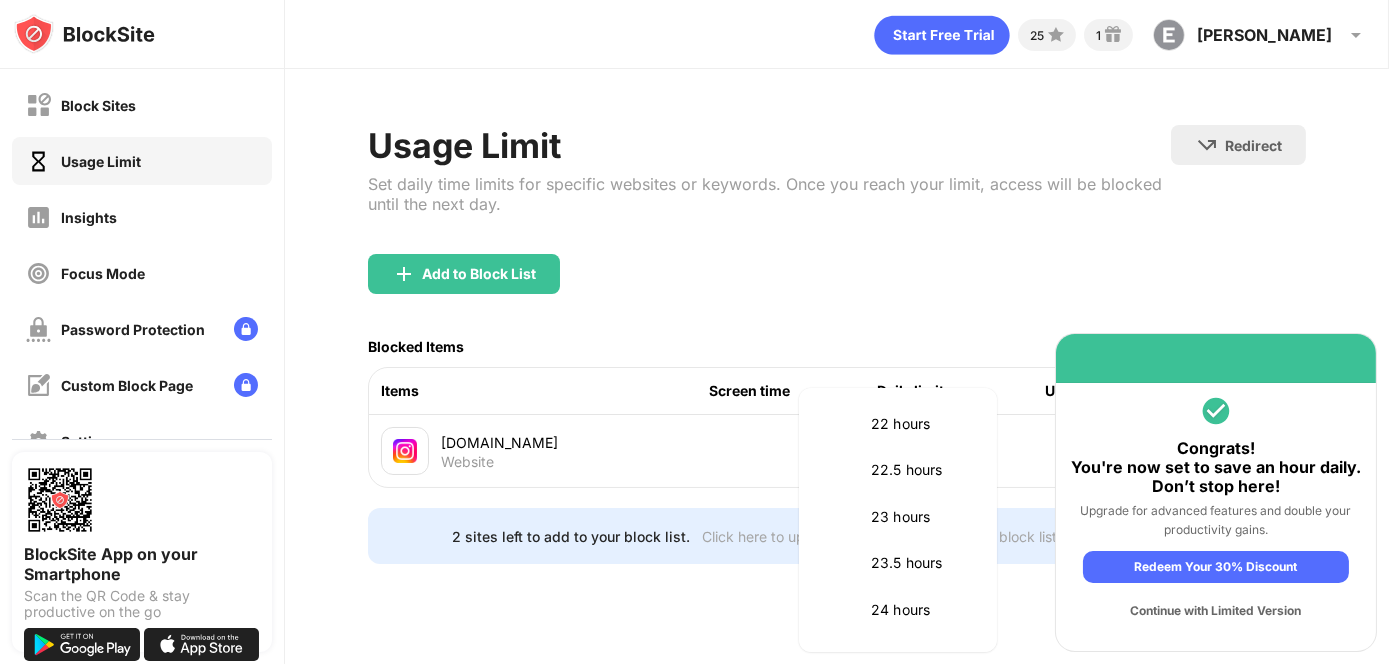 click on "24 hours" at bounding box center [922, 610] 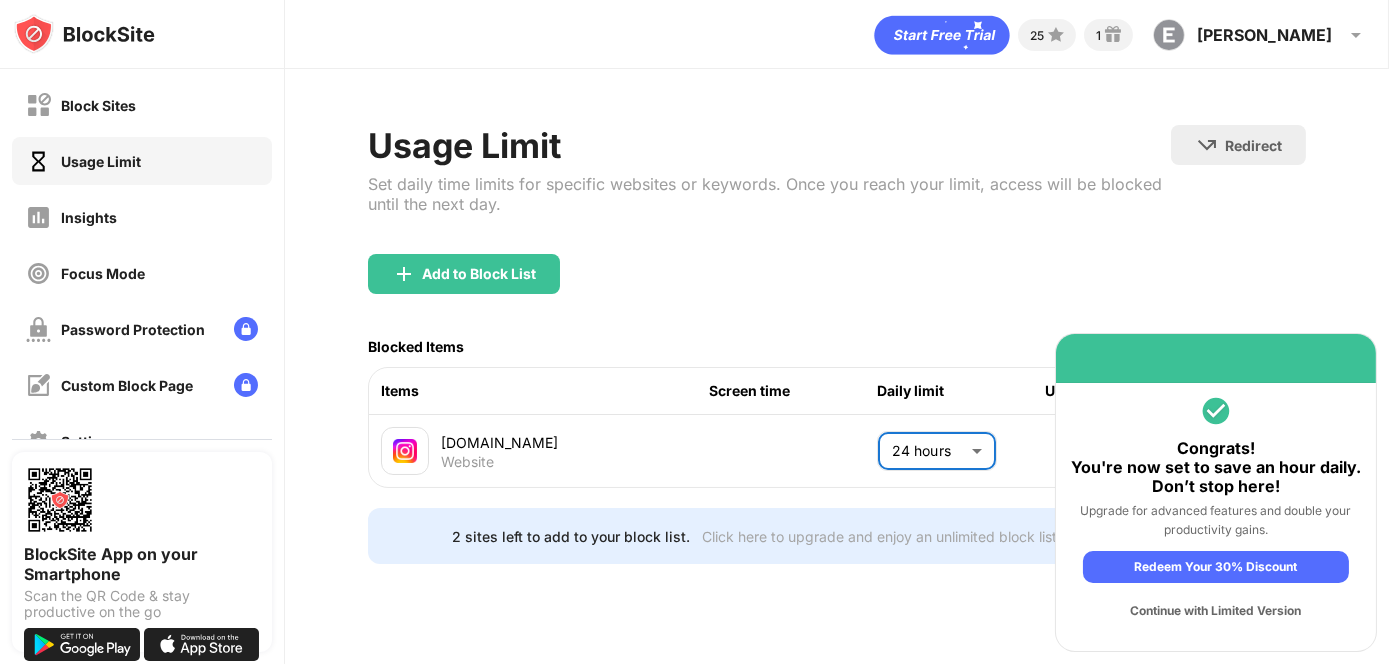 click on "Add to Block List" at bounding box center (836, 290) 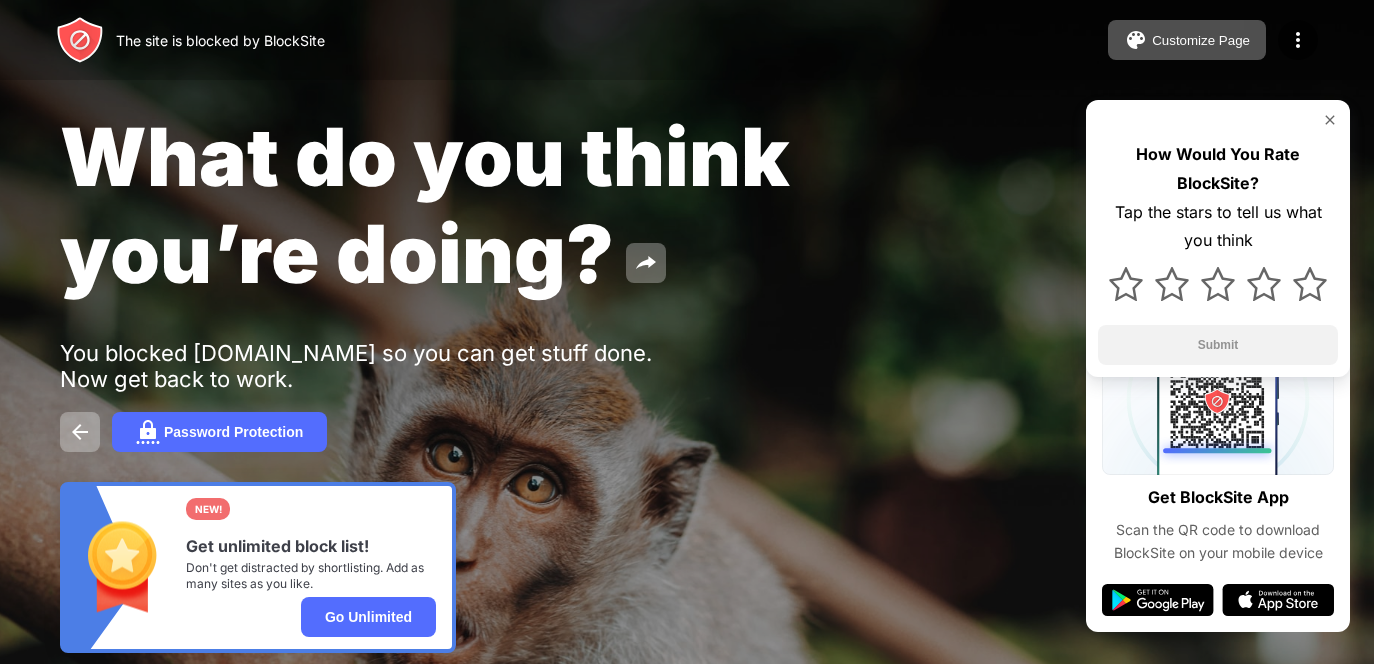 scroll, scrollTop: 0, scrollLeft: 0, axis: both 